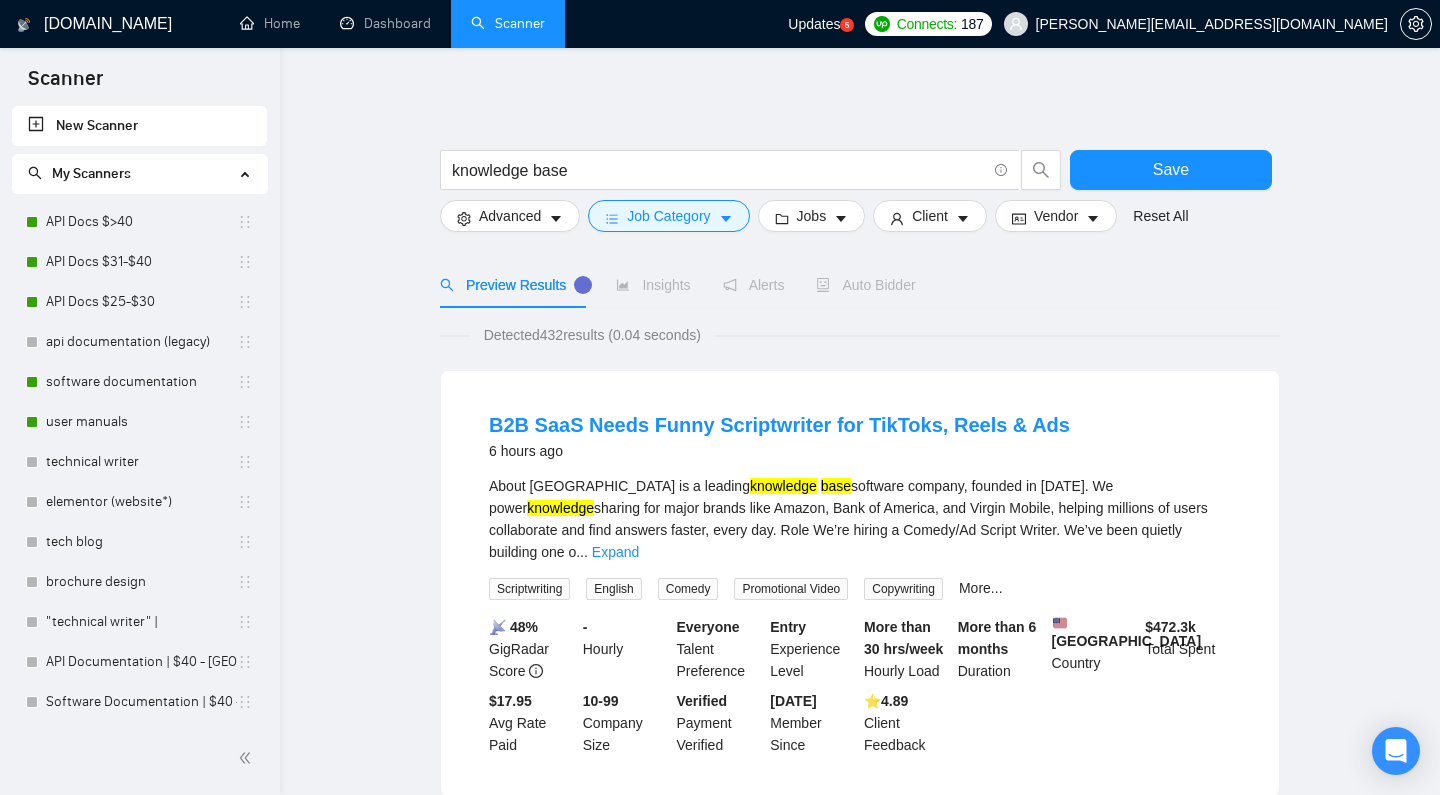scroll, scrollTop: 0, scrollLeft: 0, axis: both 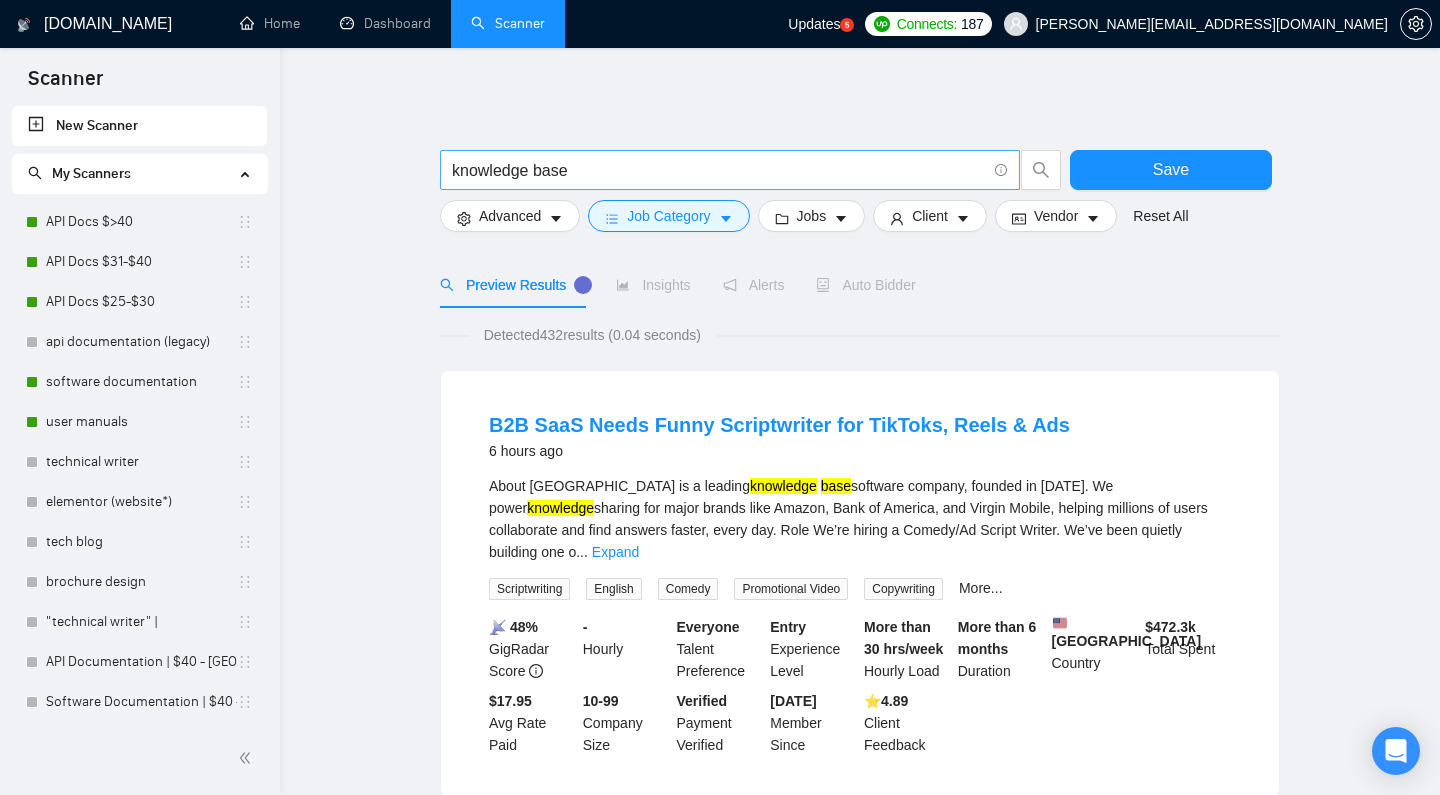 click on "knowledge base" at bounding box center [719, 170] 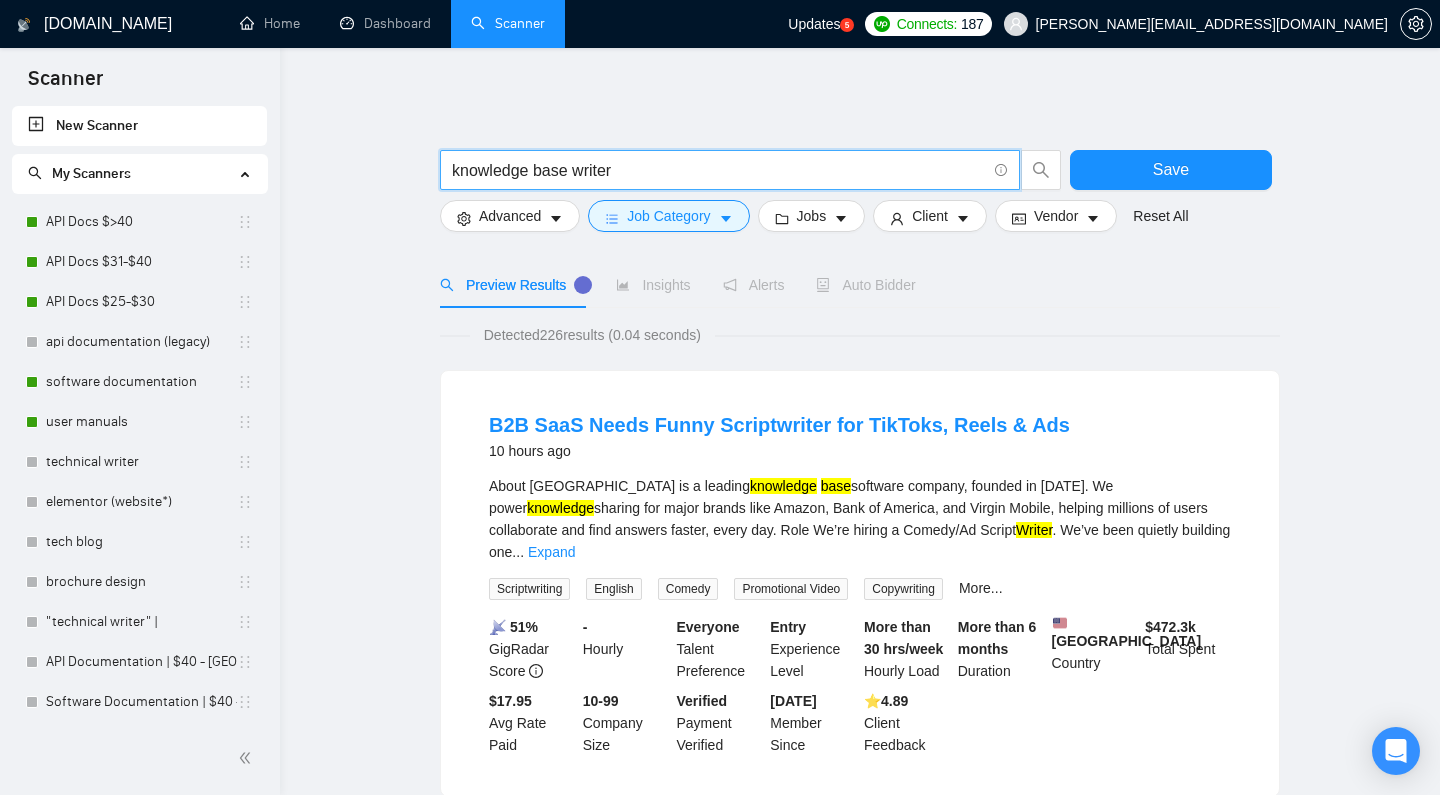 scroll, scrollTop: 0, scrollLeft: 0, axis: both 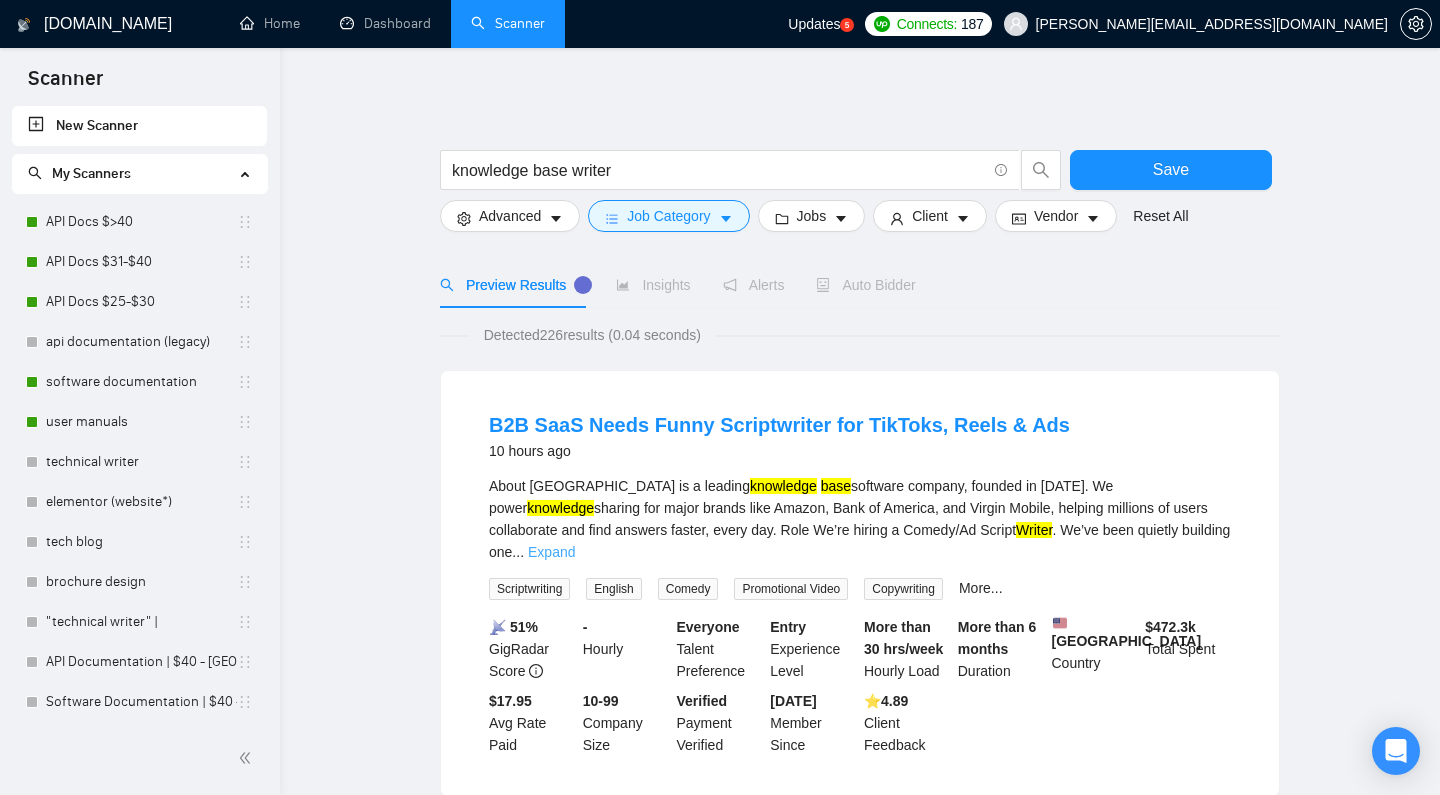 click on "Expand" at bounding box center (551, 552) 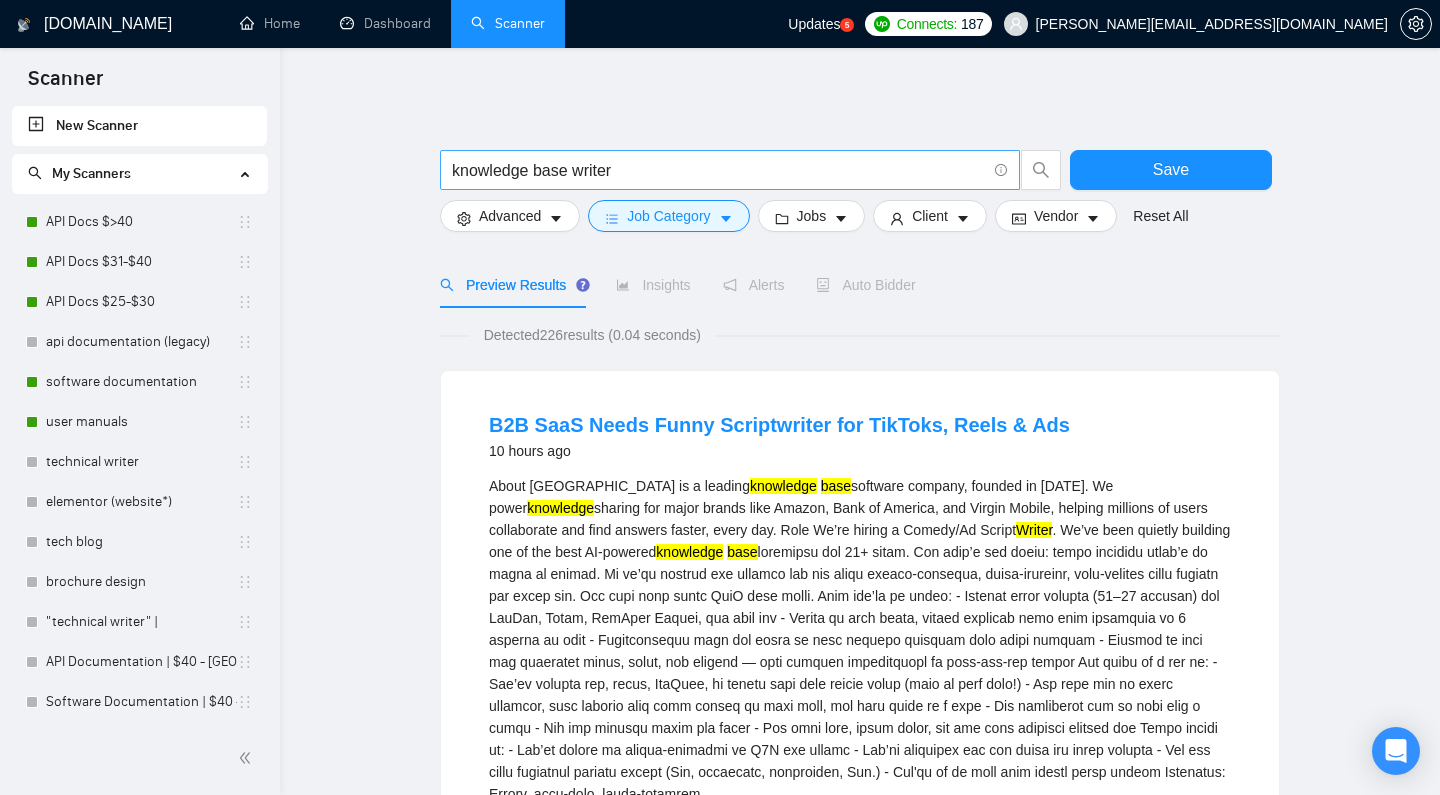 drag, startPoint x: 588, startPoint y: 164, endPoint x: 645, endPoint y: 166, distance: 57.035076 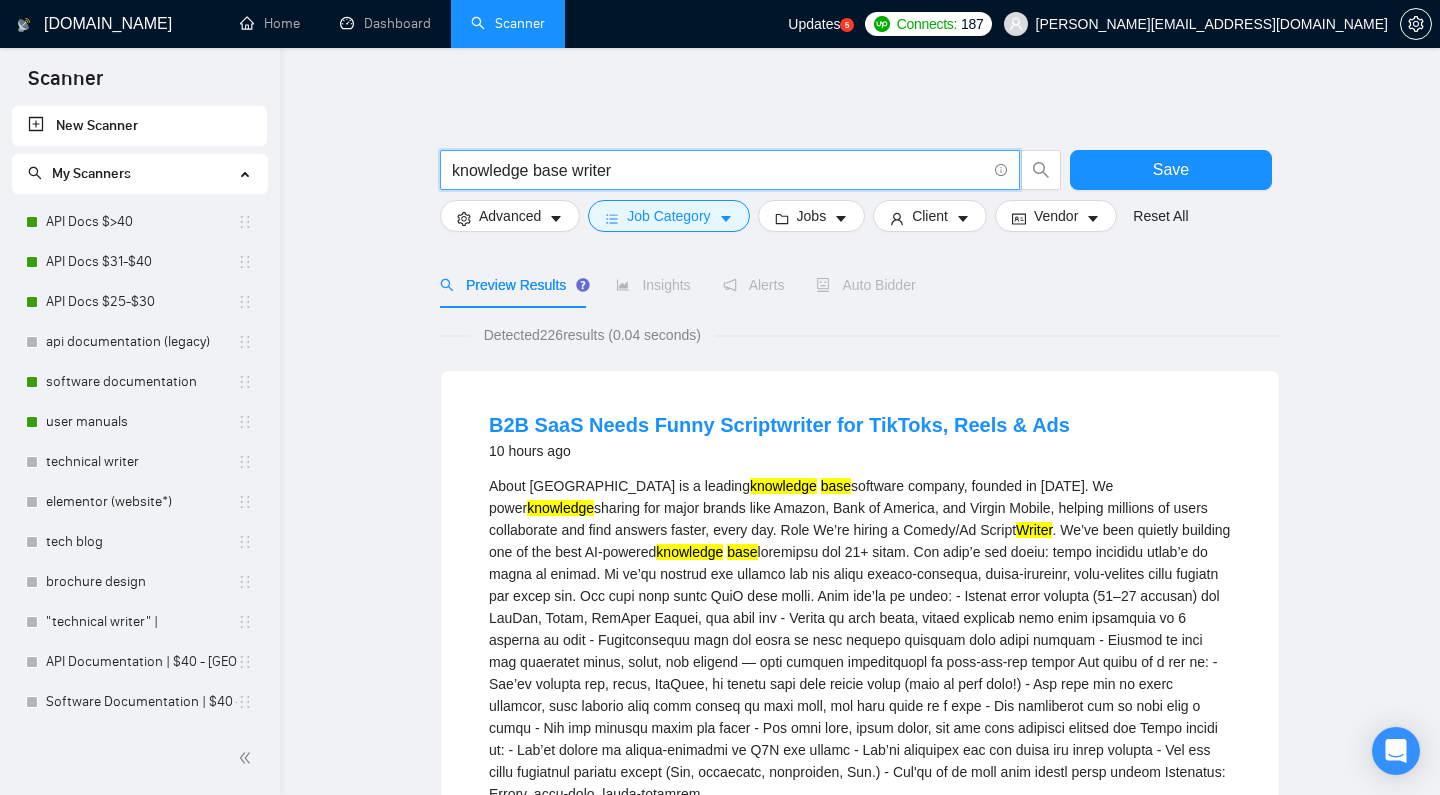 drag, startPoint x: 650, startPoint y: 166, endPoint x: 383, endPoint y: 158, distance: 267.1198 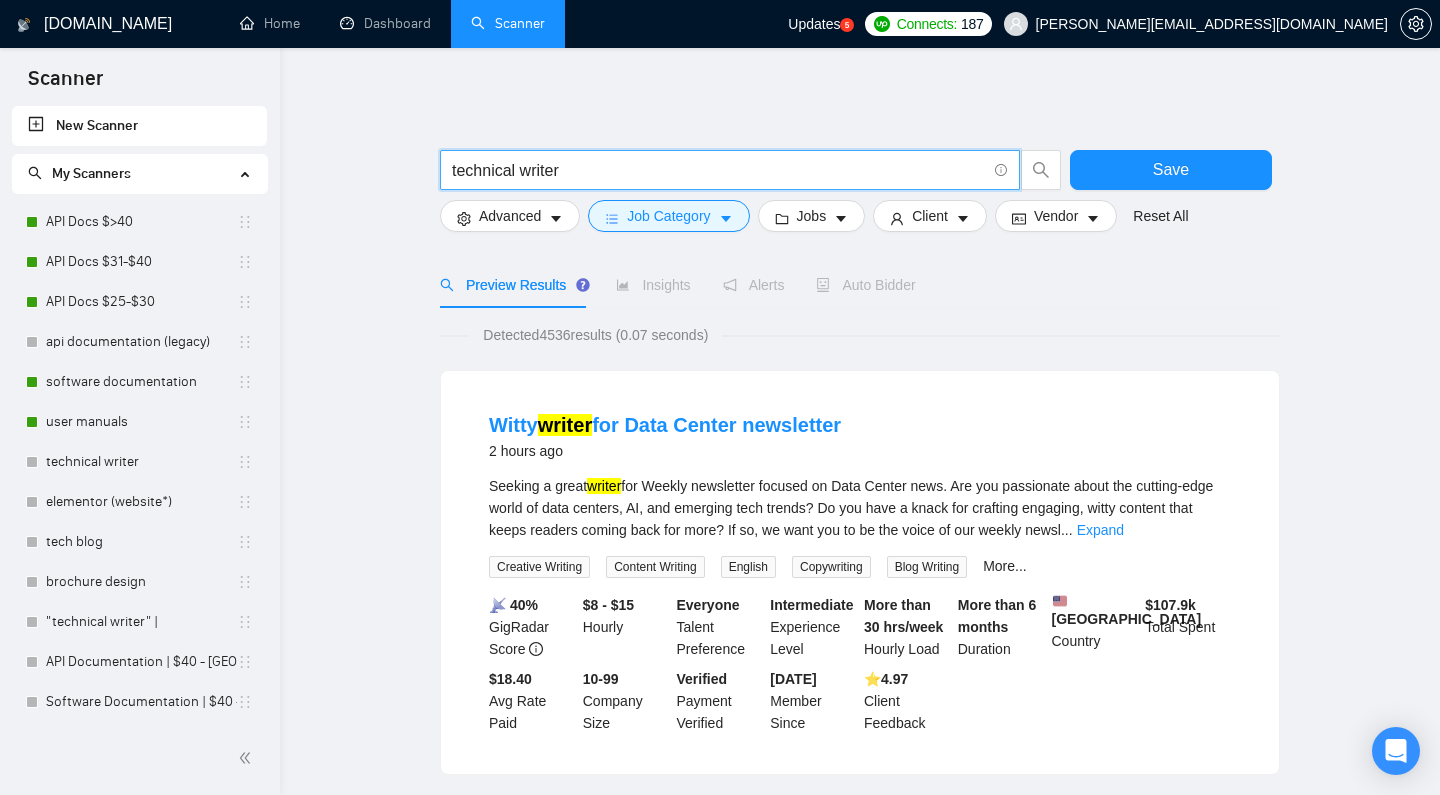 type on "technical writer" 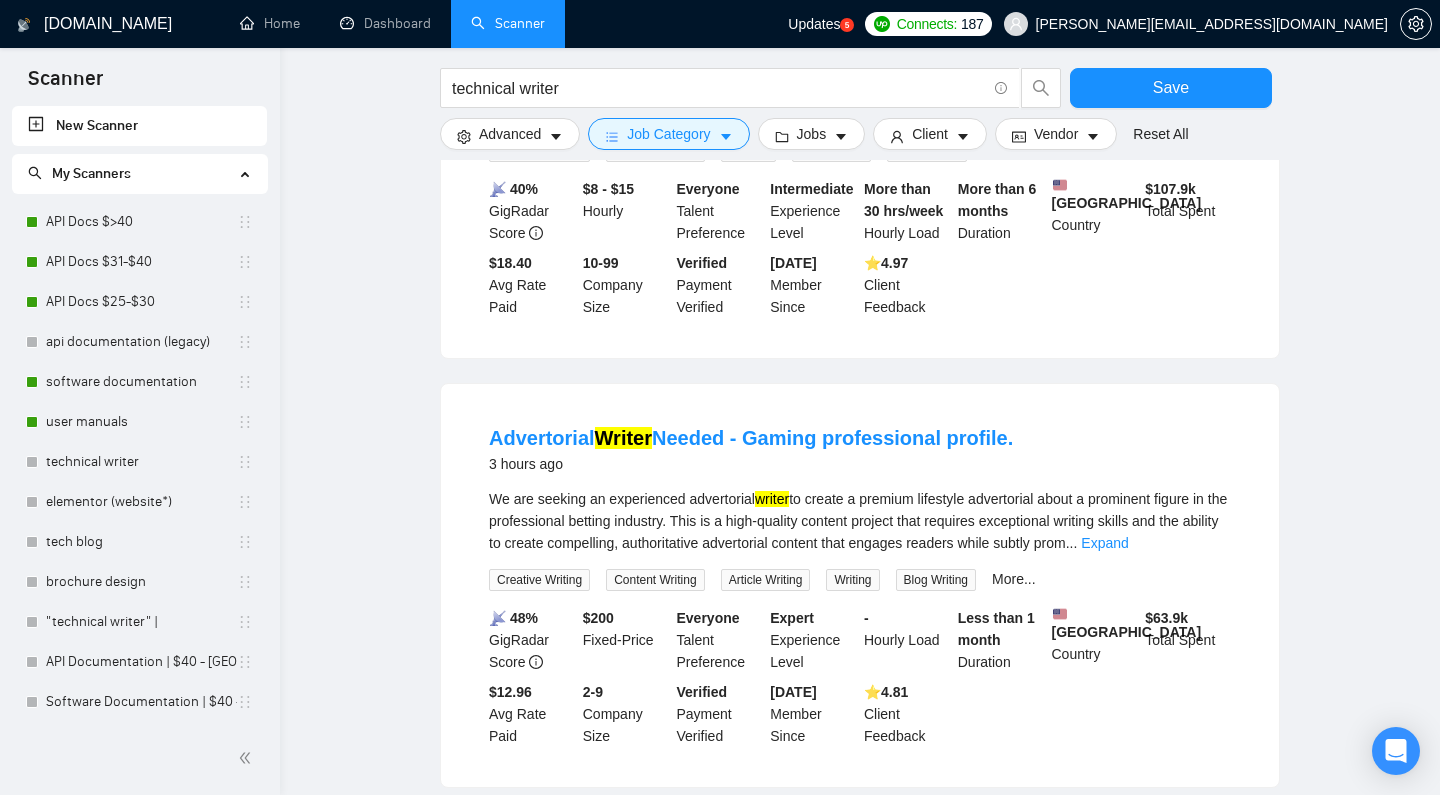 scroll, scrollTop: 436, scrollLeft: 0, axis: vertical 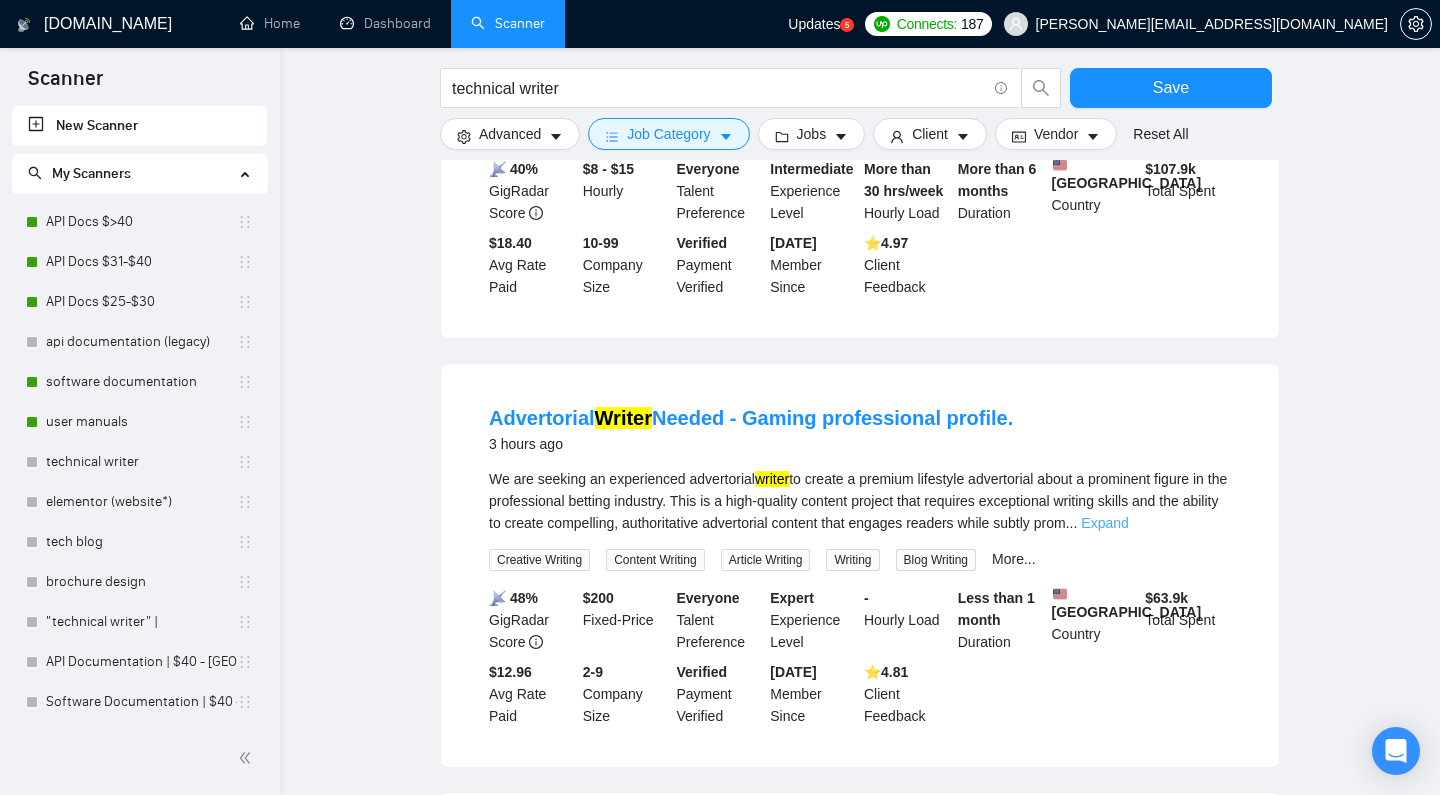 click on "Expand" at bounding box center (1104, 523) 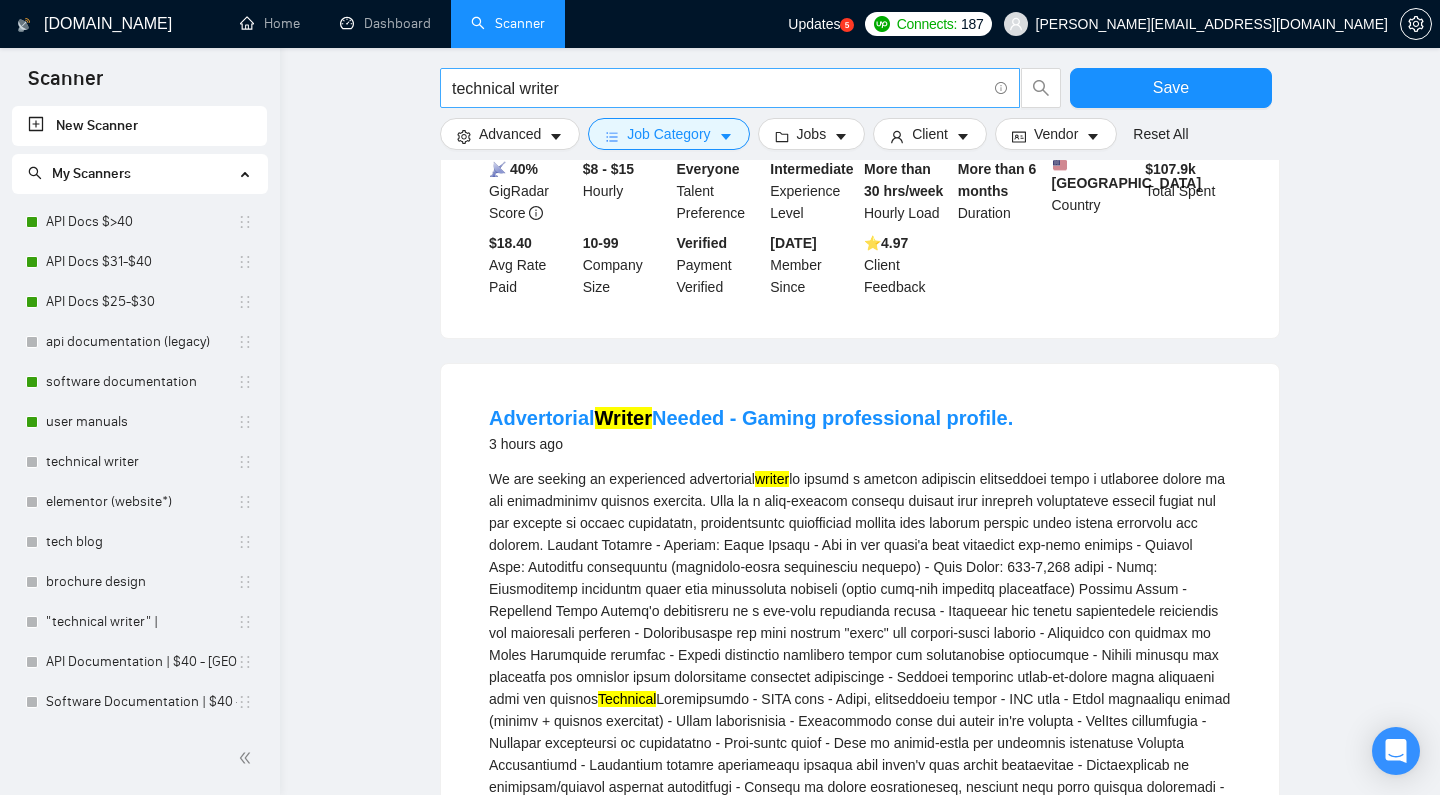 click on "technical writer" at bounding box center (719, 88) 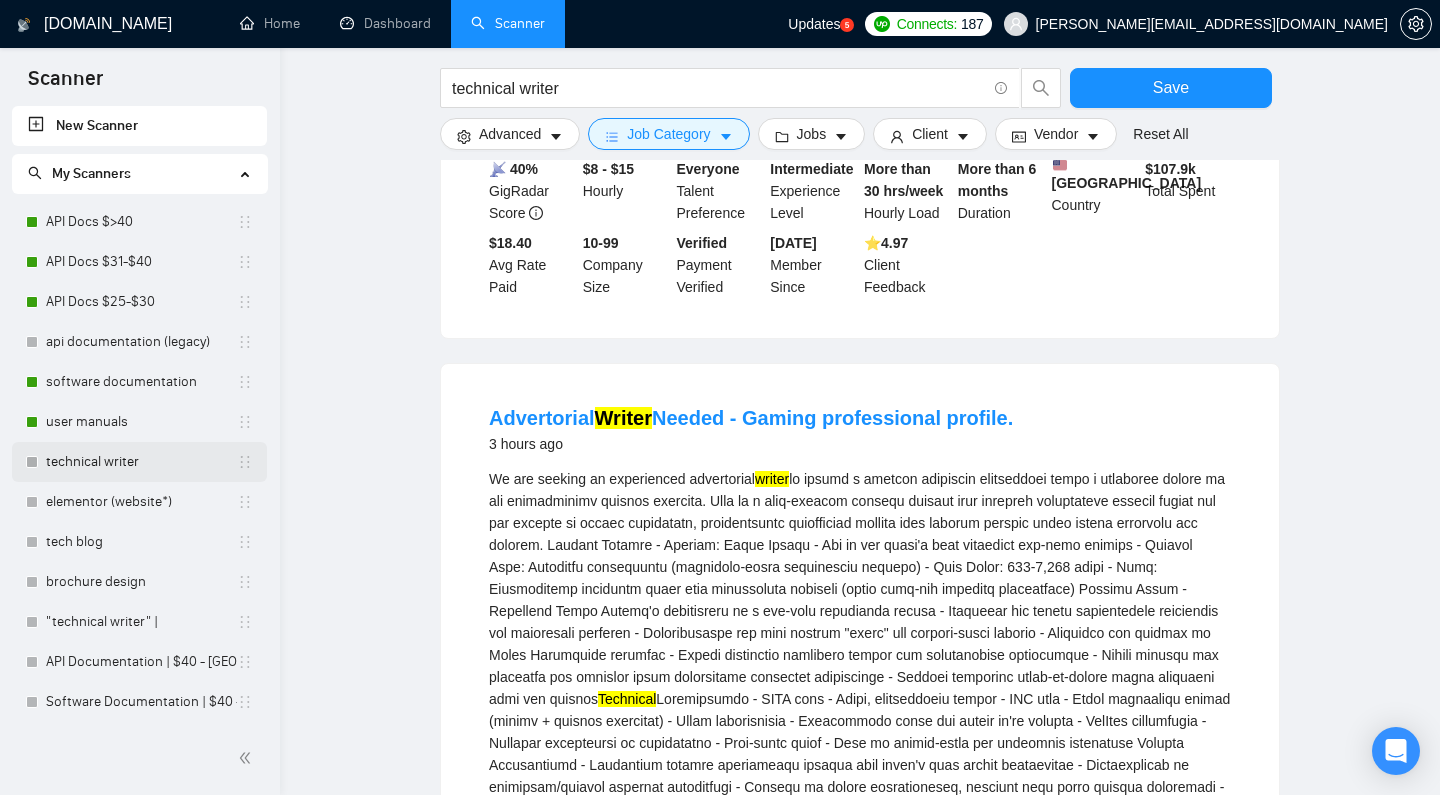 click on "technical writer" at bounding box center [141, 462] 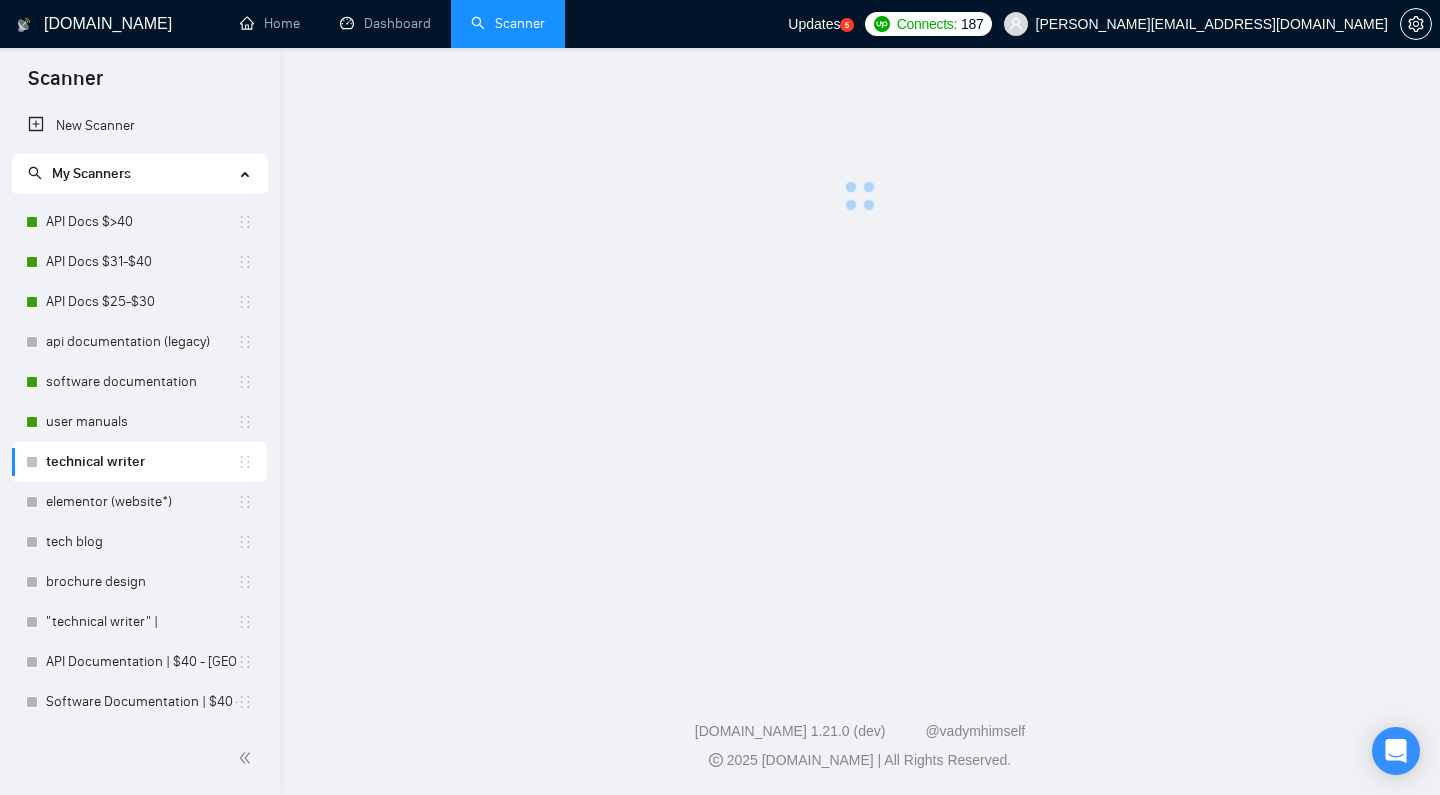scroll, scrollTop: 0, scrollLeft: 0, axis: both 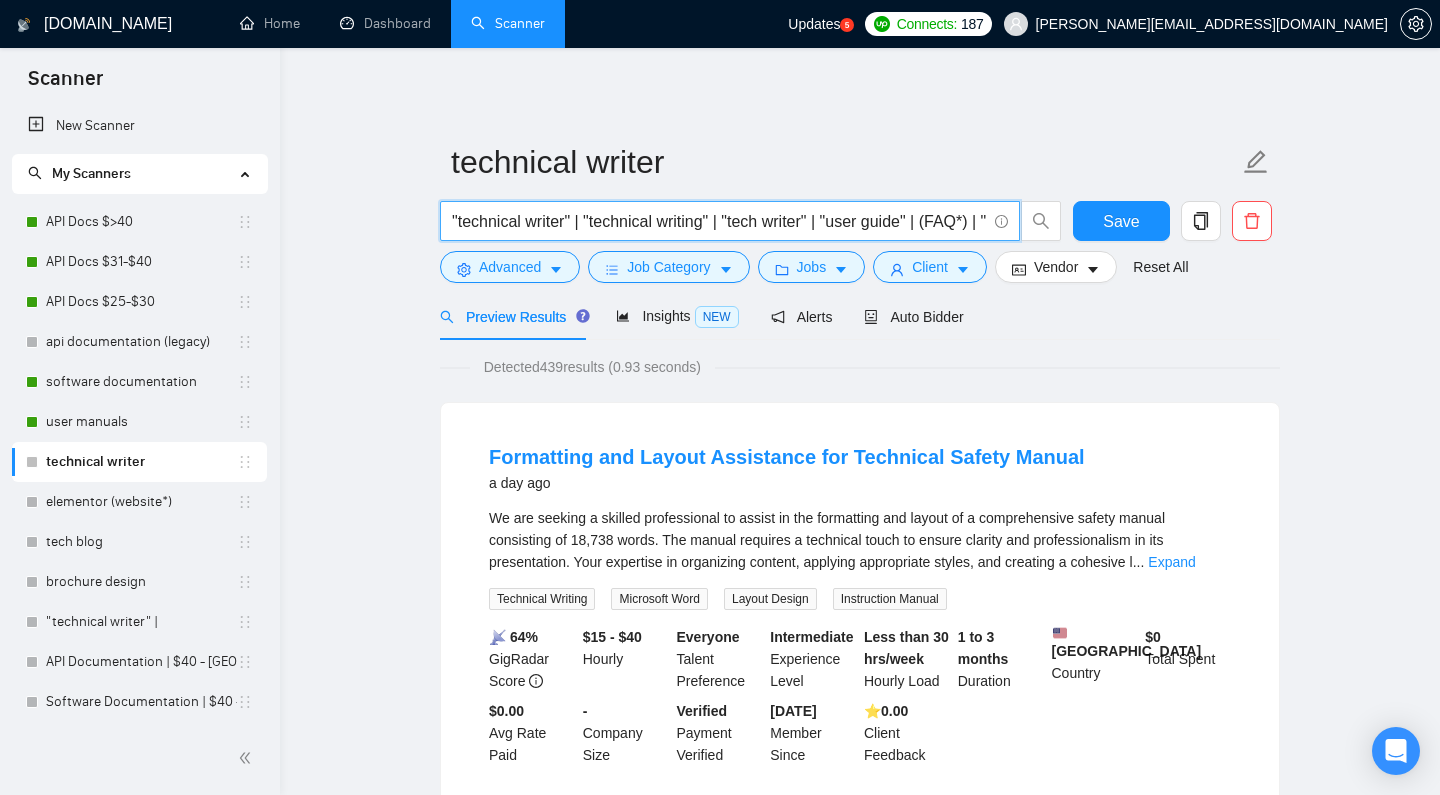 click on ""technical writer" | "technical writing" | "tech writer" | "user guide" | (FAQ*) | "Frequently Asked Questions" | "System Requirements Specification" | "Software Requirements Specification" | "kb" | "knowledge base" | "help center" | "help articles"" at bounding box center [719, 221] 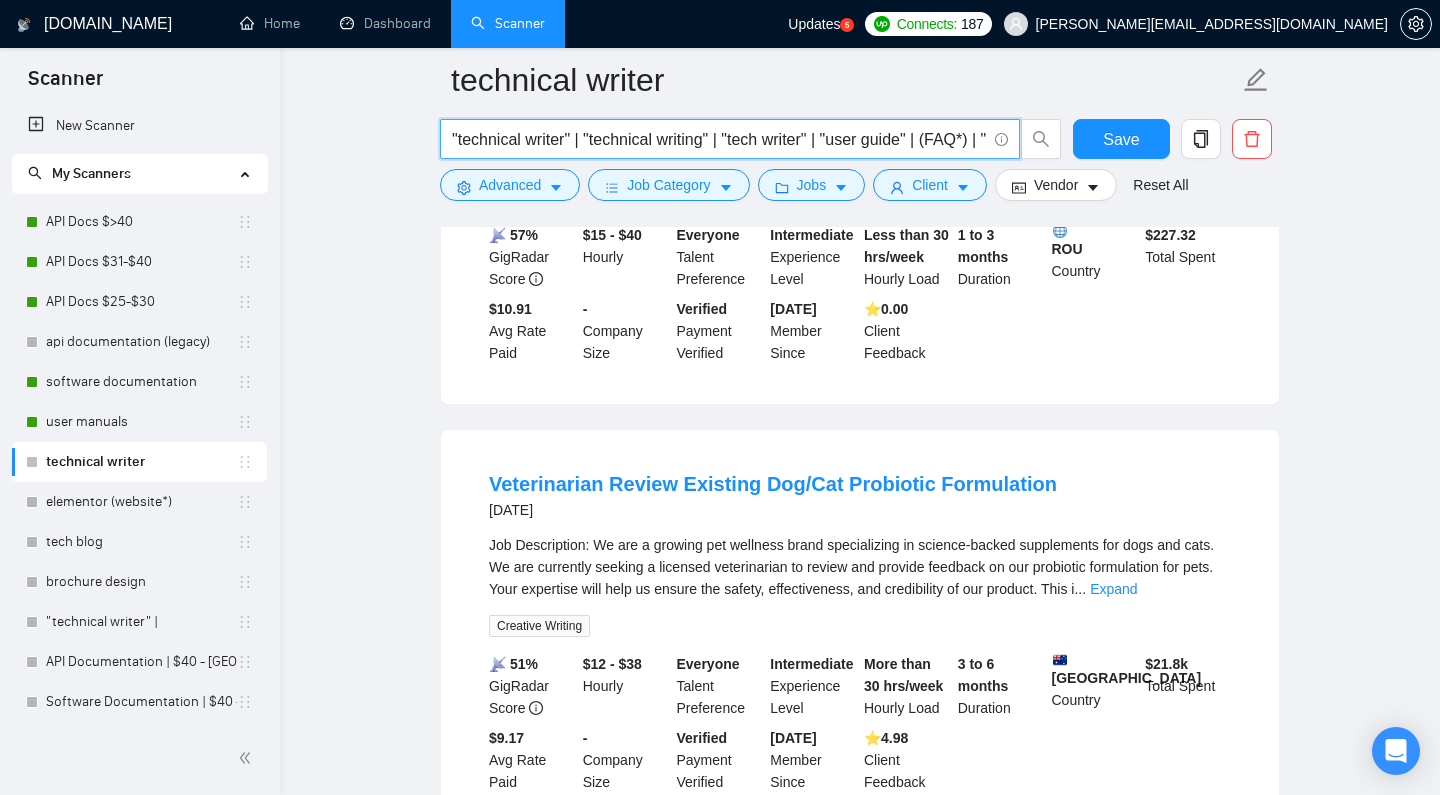 scroll, scrollTop: 2135, scrollLeft: 0, axis: vertical 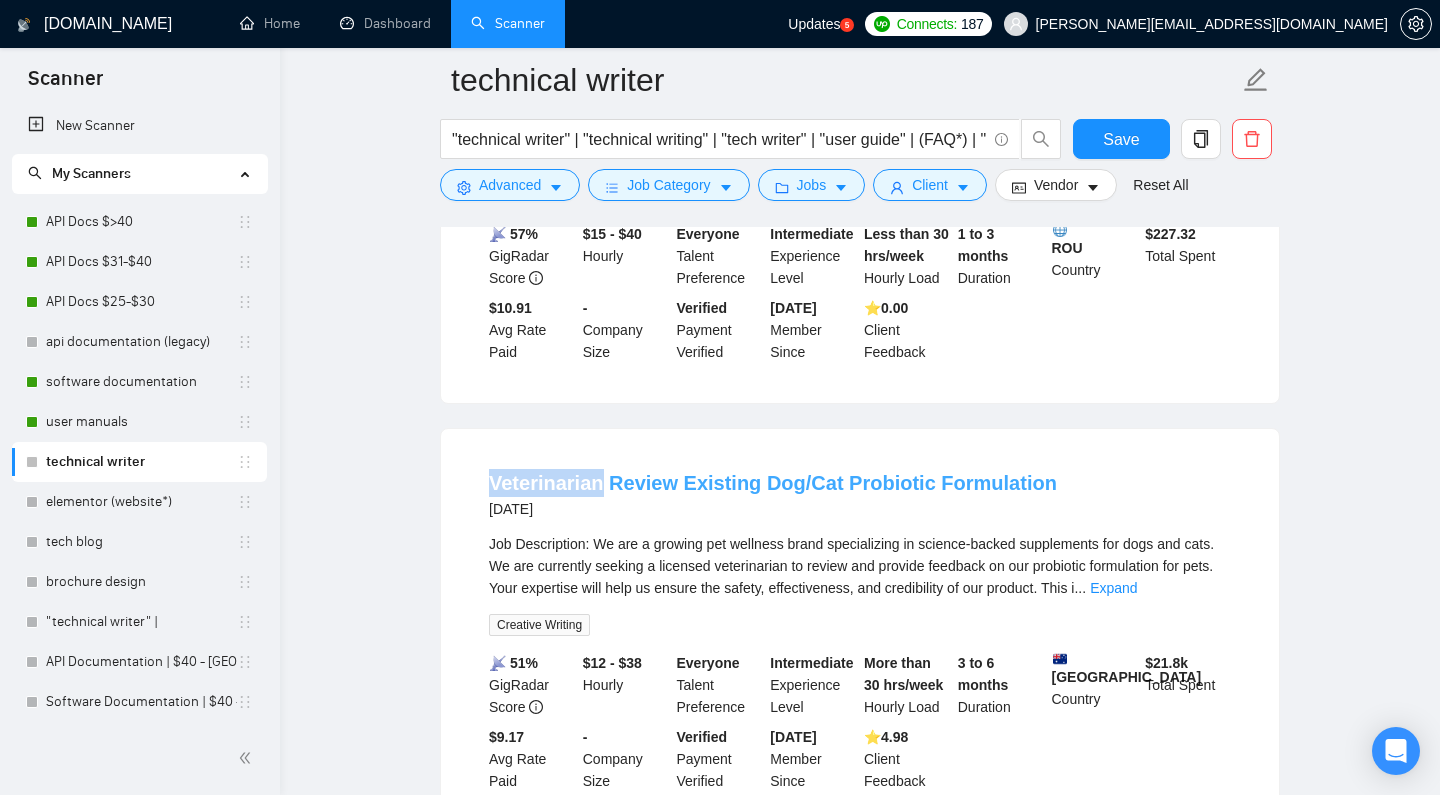 drag, startPoint x: 480, startPoint y: 511, endPoint x: 595, endPoint y: 509, distance: 115.01739 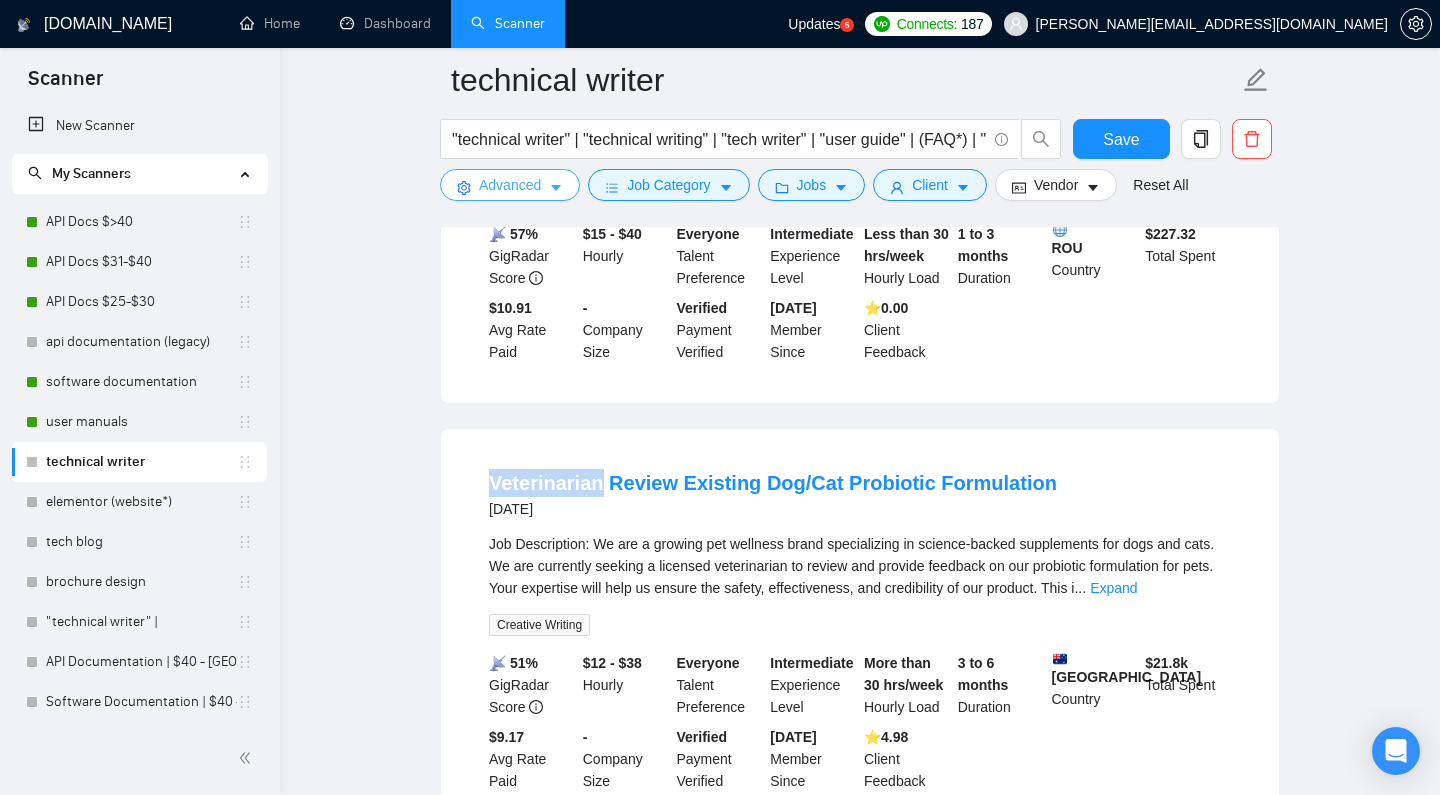 click on "Advanced" at bounding box center (510, 185) 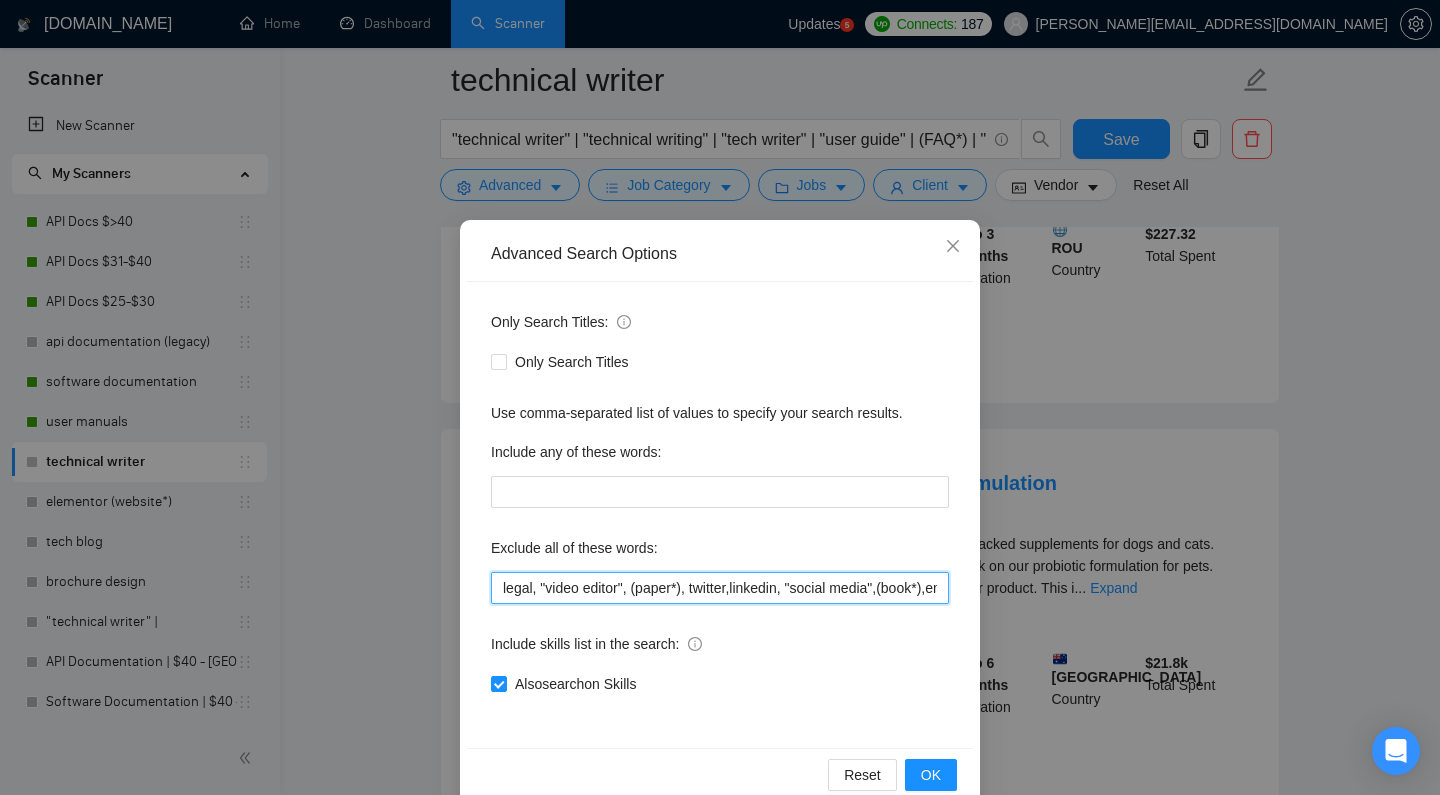 click on "legal, "video editor", (paper*), twitter,linkedin, "social media",(book*),environmental,ieee,urgent, german, car, cars, (datasheet*), "data (sheet*)", academic, (resume*), help (doc*), standard operating procedure, (SOP*), heat (pump*), HVAC, medical, policy, (financial*), administration, skincare, "[MEDICAL_DATA]", project writer, proofreader, "supply chain", ebook, ecourse, ecourses, "e-book", "e-course", "e-courses", story, coach, "confessional writer", podcast, proposal, "developer documentation", "developer docs", pharmaceutical, healthcare, "white paper", (whitepaper*), "white papers", "press release", grant, "business proposal", "federal proposal", SEO, marketing, copywriting, (script*), (sport*), API, SDK, "book", grant writer, Robotics, IoT, Automation, Manufacturing, HMI testing, Quality Assurance, Smart Device Testing, Machine Learning" at bounding box center (720, 588) 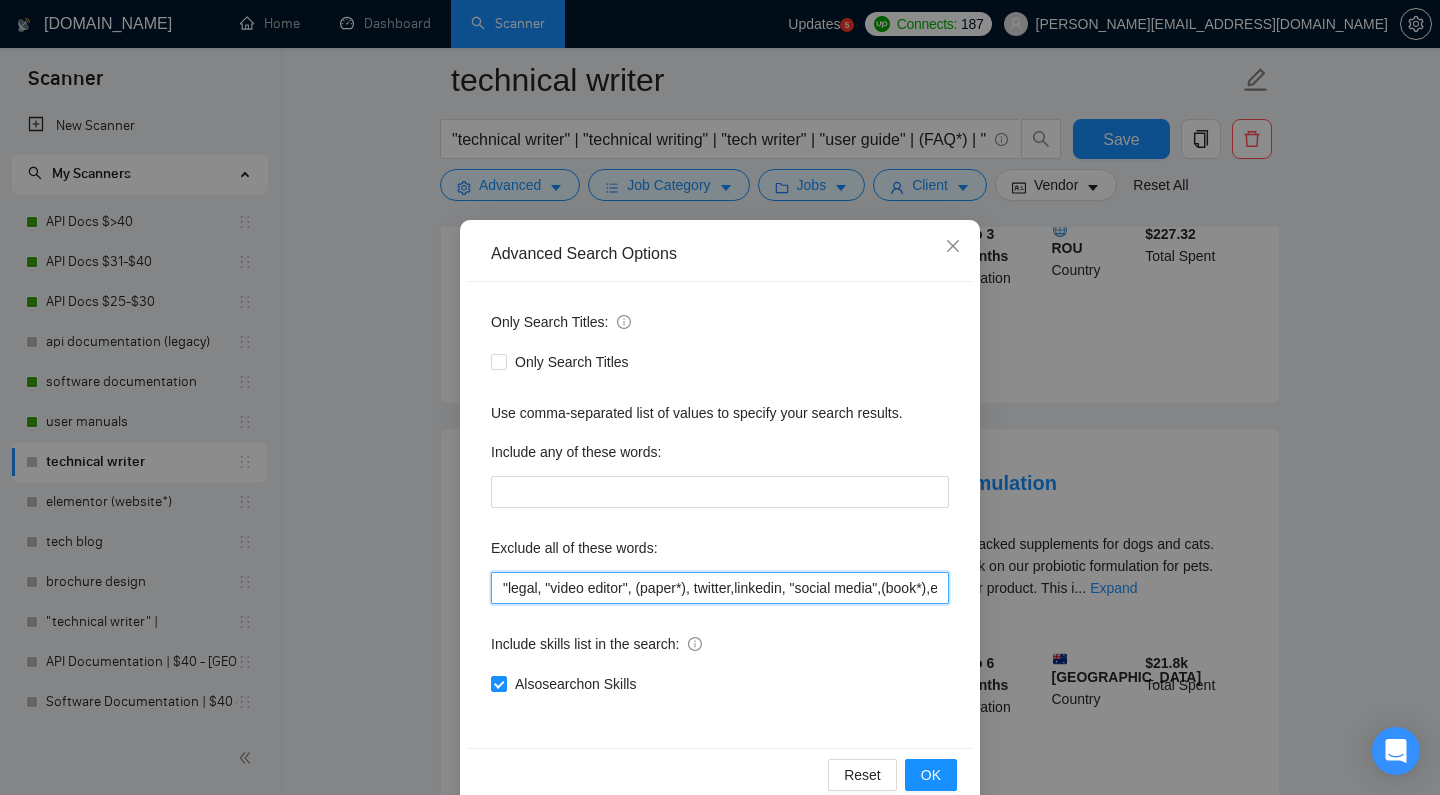 paste on "Veterinarian" 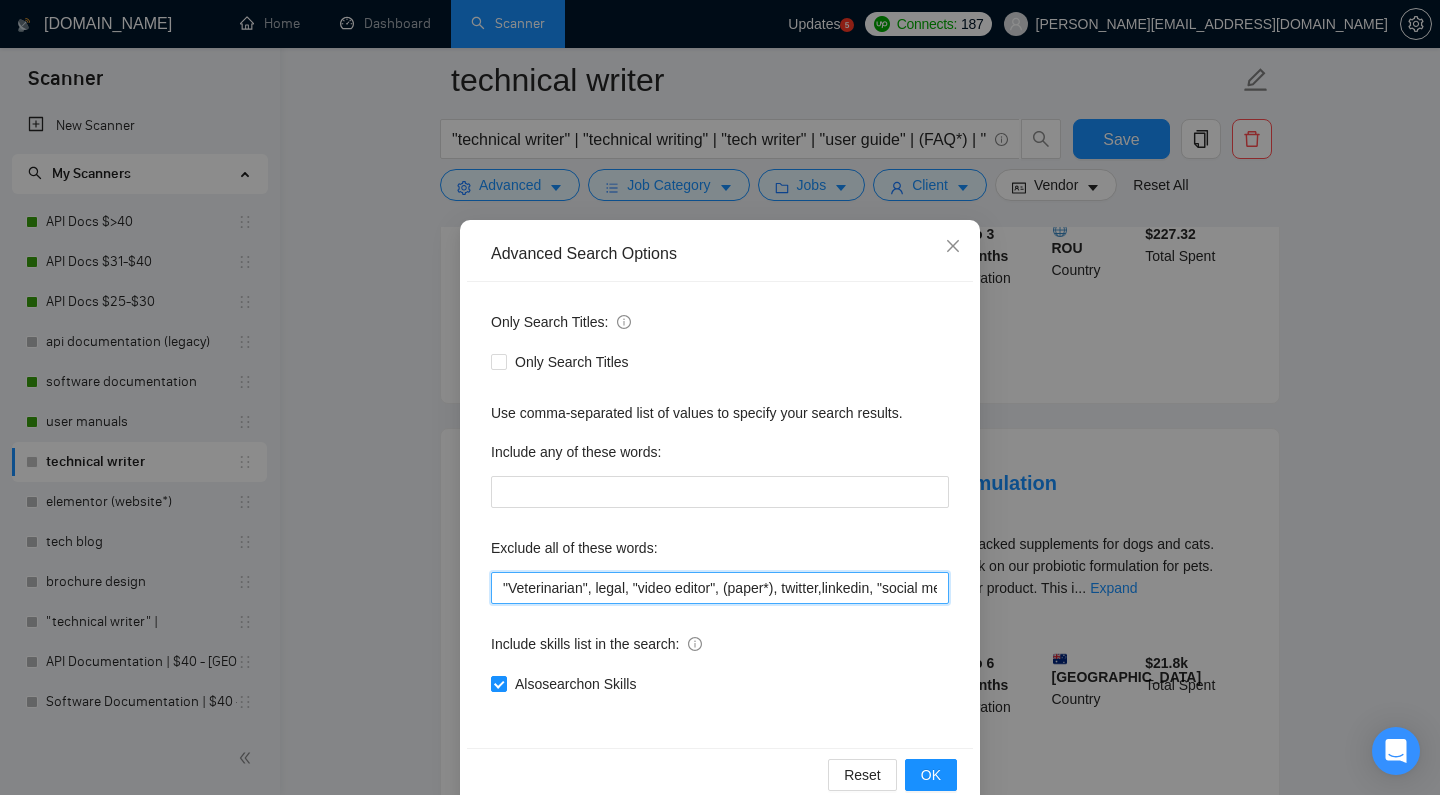 click on ""Veterinarian", legal, "video editor", (paper*), twitter,linkedin, "social media",(book*),environmental,ieee,urgent, german, car, cars, (datasheet*), "data (sheet*)", academic, (resume*), help (doc*), standard operating procedure, (SOP*), heat (pump*), HVAC, medical, policy, (financial*), administration, skincare, "[MEDICAL_DATA]", project writer, proofreader, "supply chain", ebook, ecourse, ecourses, "e-book", "e-course", "e-courses", story, coach, "confessional writer", podcast, proposal, "developer documentation", "developer docs", pharmaceutical, healthcare, "white paper", (whitepaper*), "white papers", "press release", grant, "business proposal", "federal proposal", SEO, marketing, copywriting, (script*), (sport*), API, SDK, "book", grant writer, Robotics, IoT, Automation, Manufacturing, HMI testing, Quality Assurance, Smart Device Testing, Machine Learning" at bounding box center (720, 588) 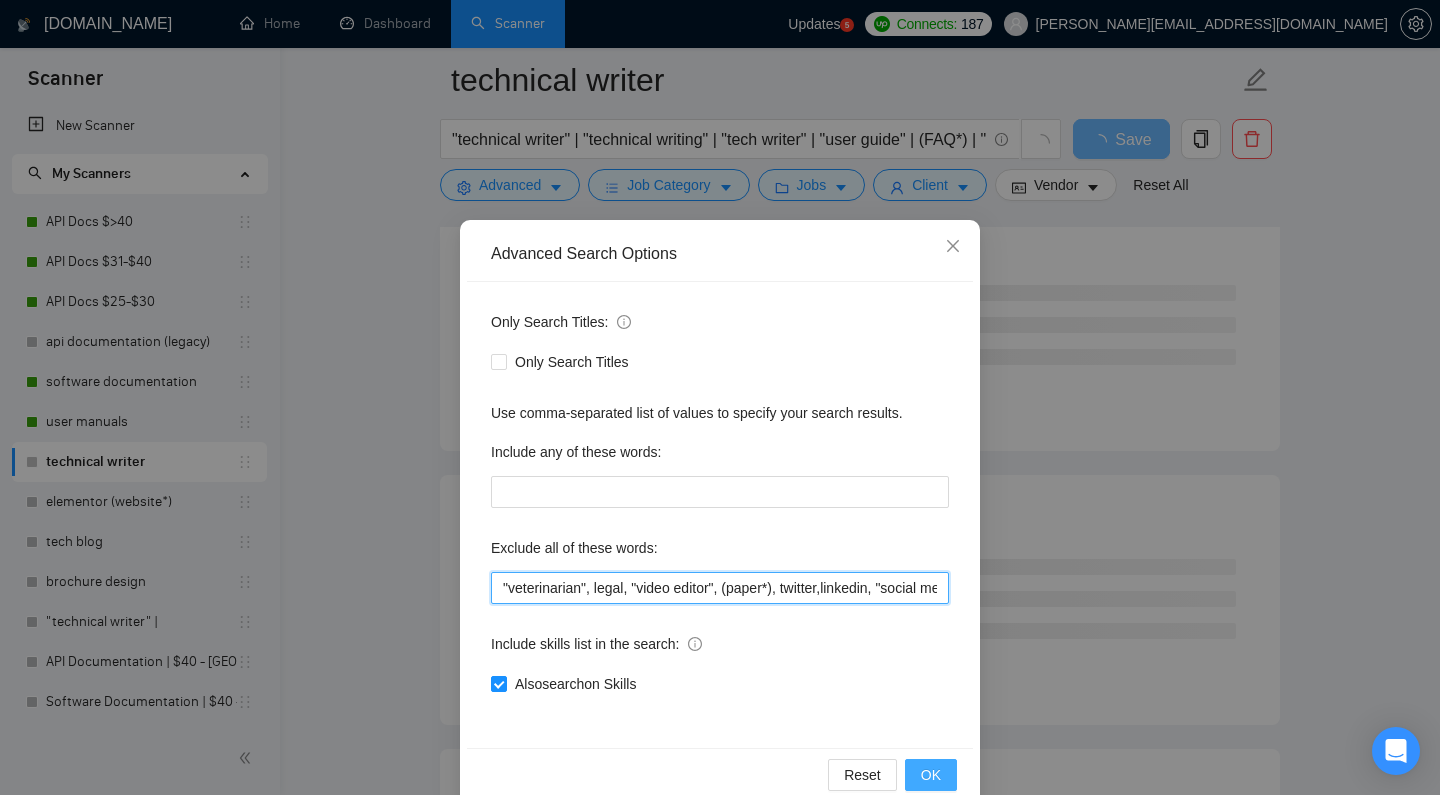 type on ""veterinarian", legal, "video editor", (paper*), twitter,linkedin, "social media",(book*),environmental,ieee,urgent, german, car, cars, (datasheet*), "data (sheet*)", academic, (resume*), help (doc*), standard operating procedure, (SOP*), heat (pump*), HVAC, medical, policy, (financial*), administration, skincare, "[MEDICAL_DATA]", project writer, proofreader, "supply chain", ebook, ecourse, ecourses, "e-book", "e-course", "e-courses", story, coach, "confessional writer", podcast, proposal, "developer documentation", "developer docs", pharmaceutical, healthcare, "white paper", (whitepaper*), "white papers", "press release", grant, "business proposal", "federal proposal", SEO, marketing, copywriting, (script*), (sport*), API, SDK, "book", grant writer, Robotics, IoT, Automation, Manufacturing, HMI testing, Quality Assurance, Smart Device Testing, Machine Learning" 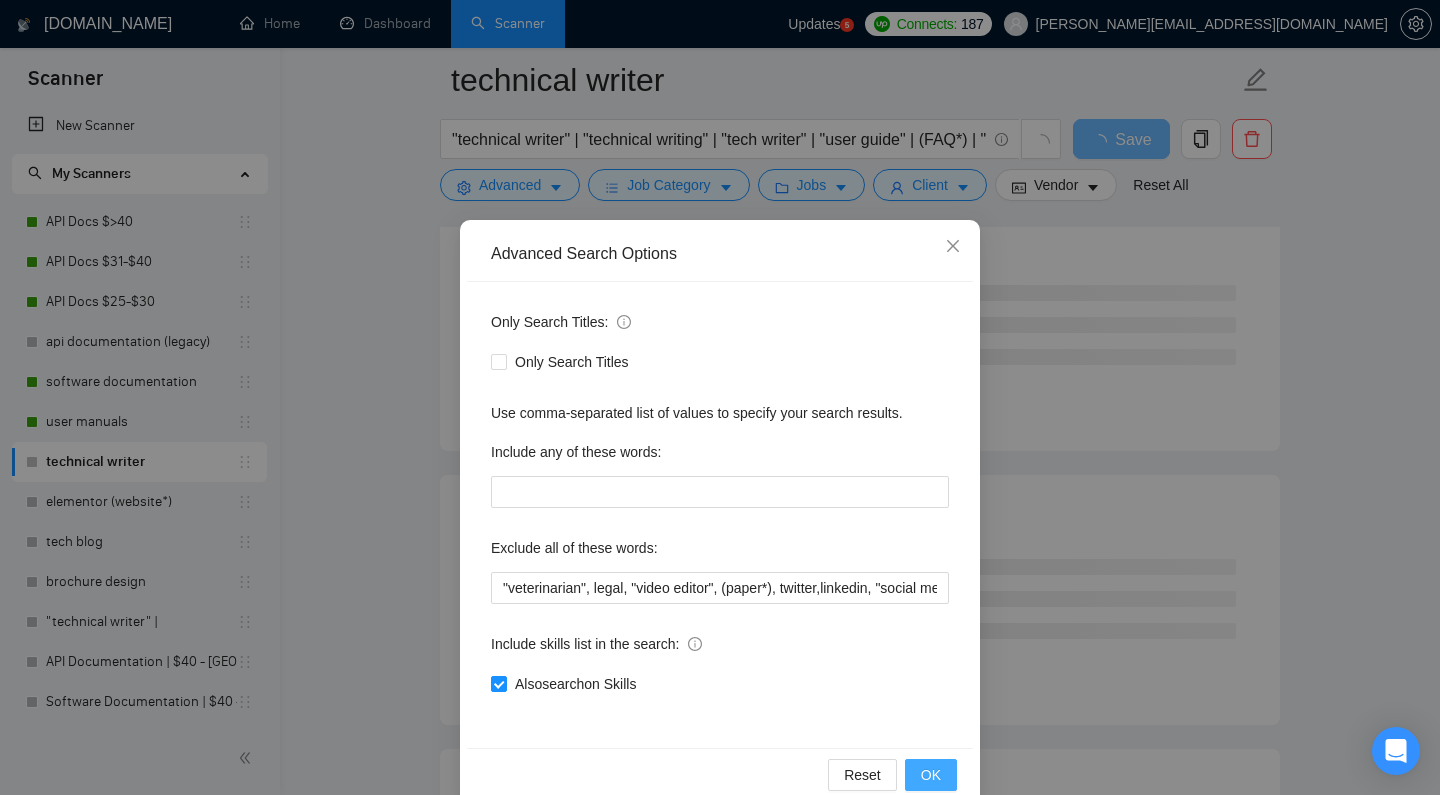 click on "OK" at bounding box center [931, 775] 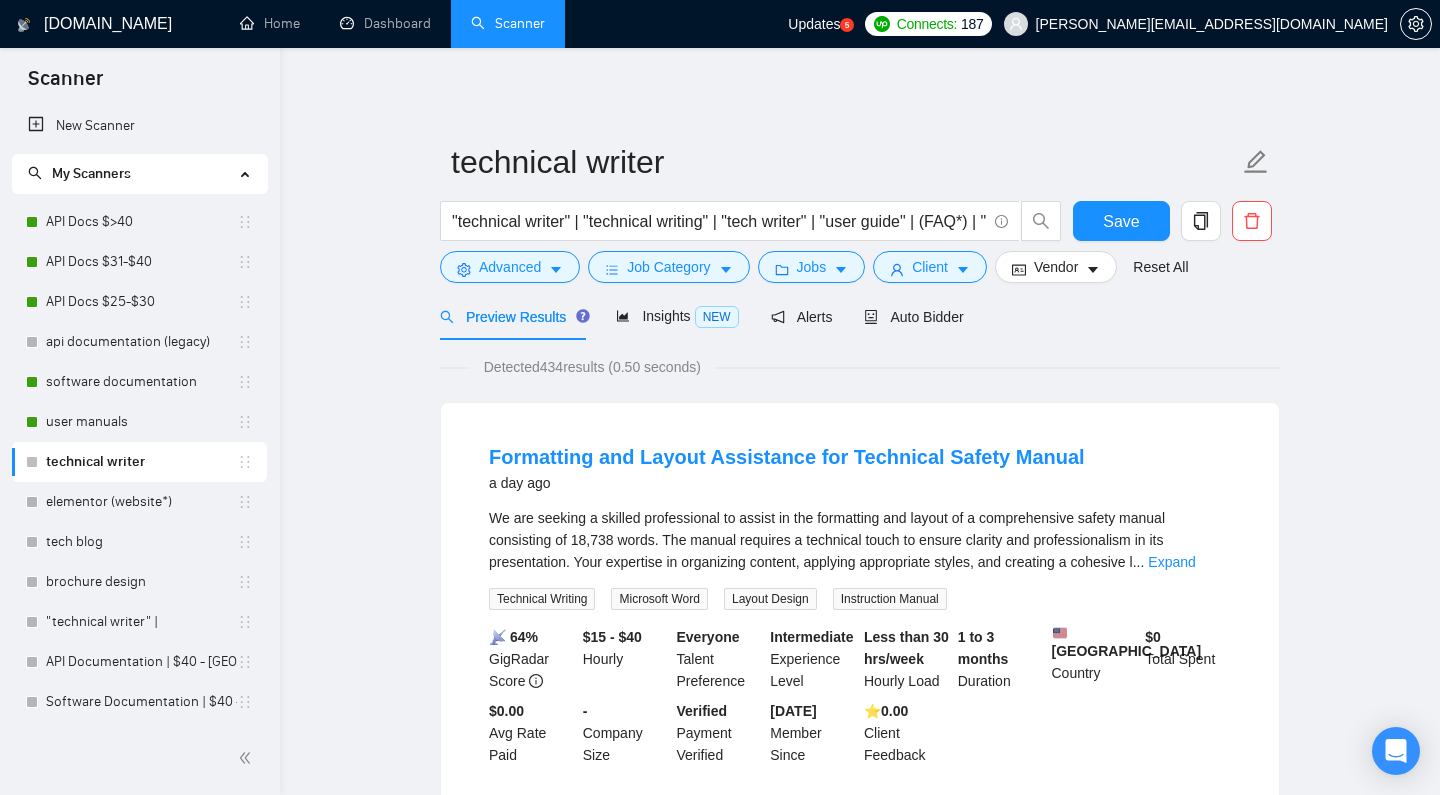 scroll, scrollTop: 55, scrollLeft: 0, axis: vertical 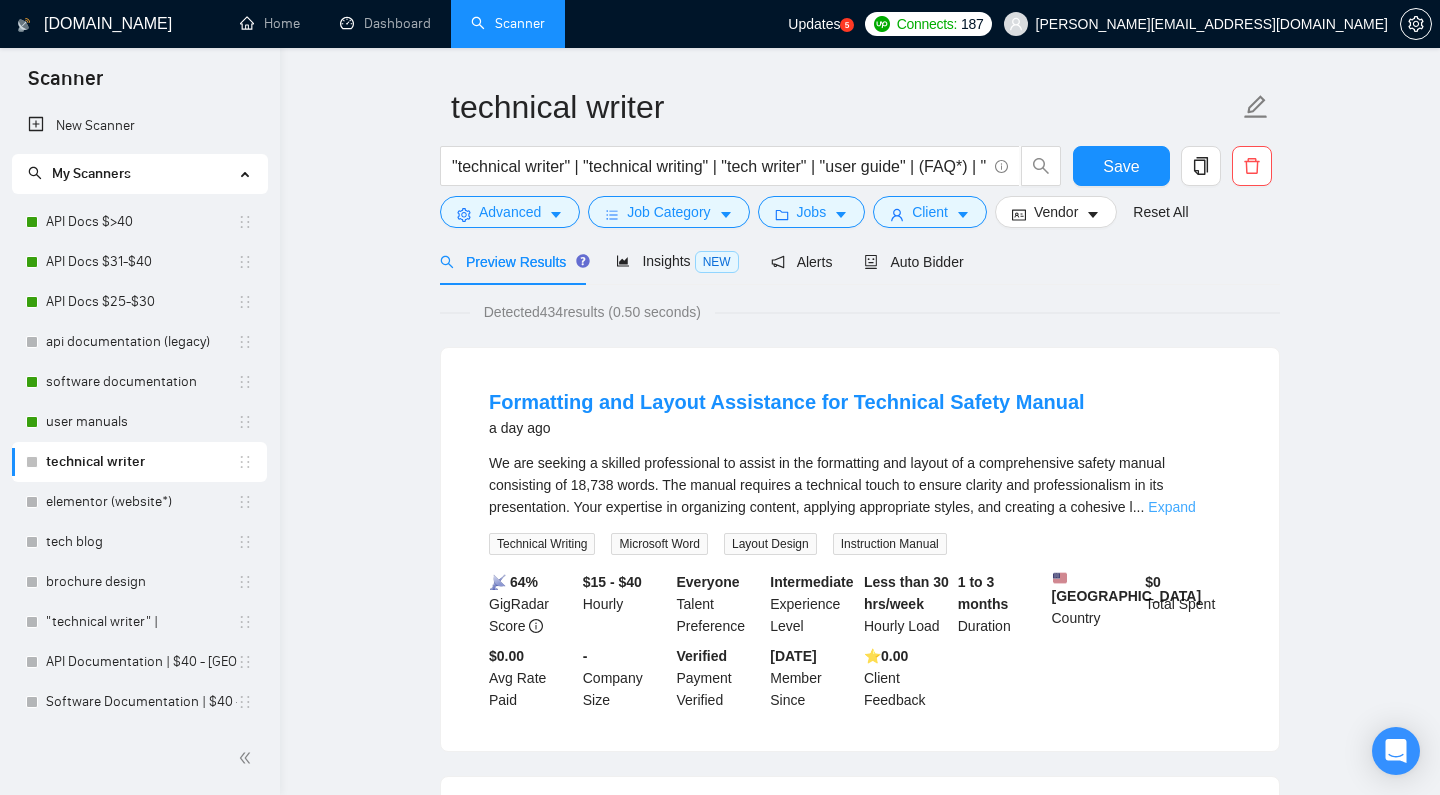 click on "Expand" at bounding box center [1171, 507] 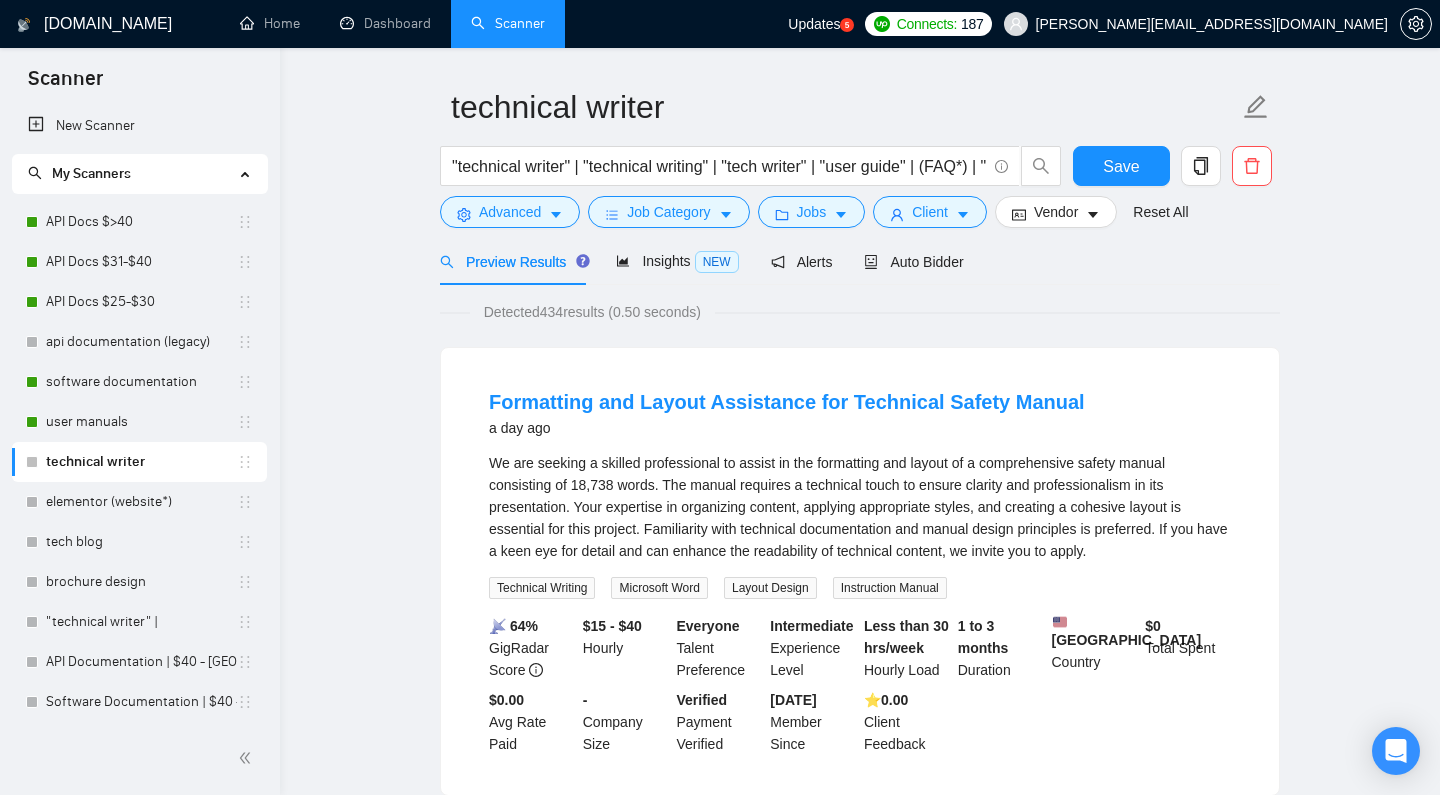 click on ""technical writer" | "technical writing" | "tech writer" | "user guide" | (FAQ*) | "Frequently Asked Questions" | "System Requirements Specification" | "Software Requirements Specification" | "kb" | "knowledge base" | "help center" | "help articles"" at bounding box center [751, 171] 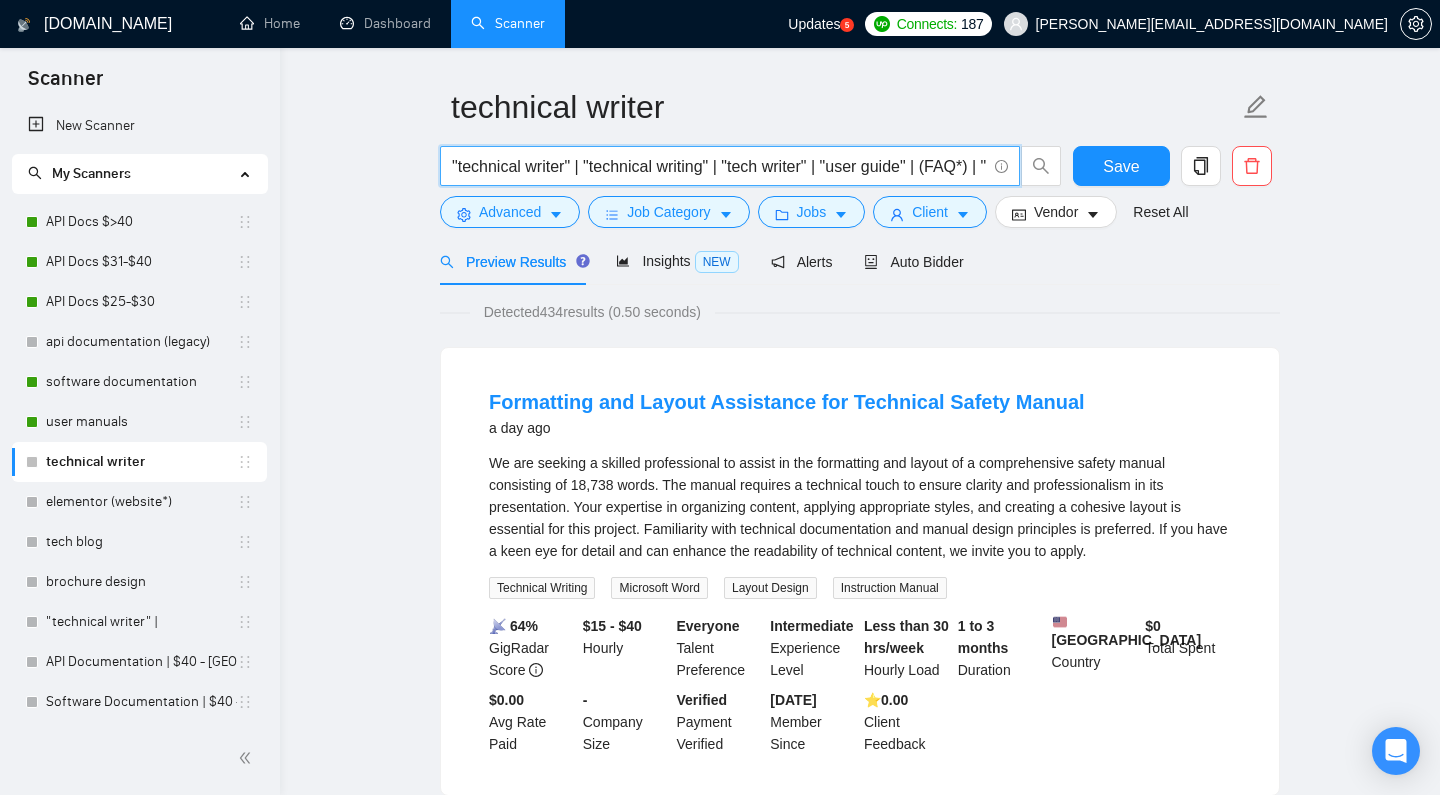 drag, startPoint x: 782, startPoint y: 162, endPoint x: 225, endPoint y: 170, distance: 557.05743 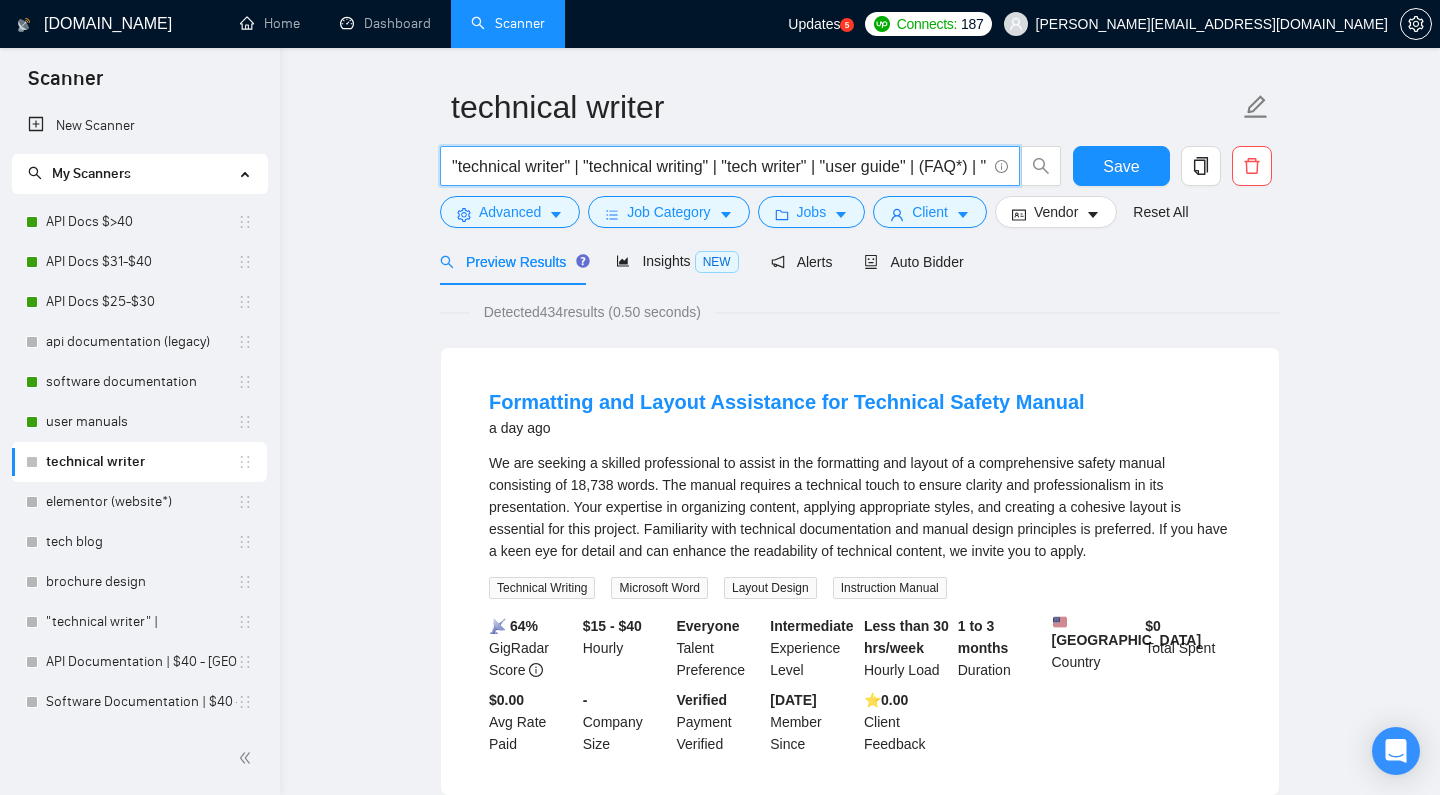 click on ""technical writer" | "technical writing" | "tech writer" | "user guide" | (FAQ*) | "Frequently Asked Questions" | "System Requirements Specification" | "Software Requirements Specification" | "kb" | "knowledge base" | "help center" | "help articles"" at bounding box center (719, 166) 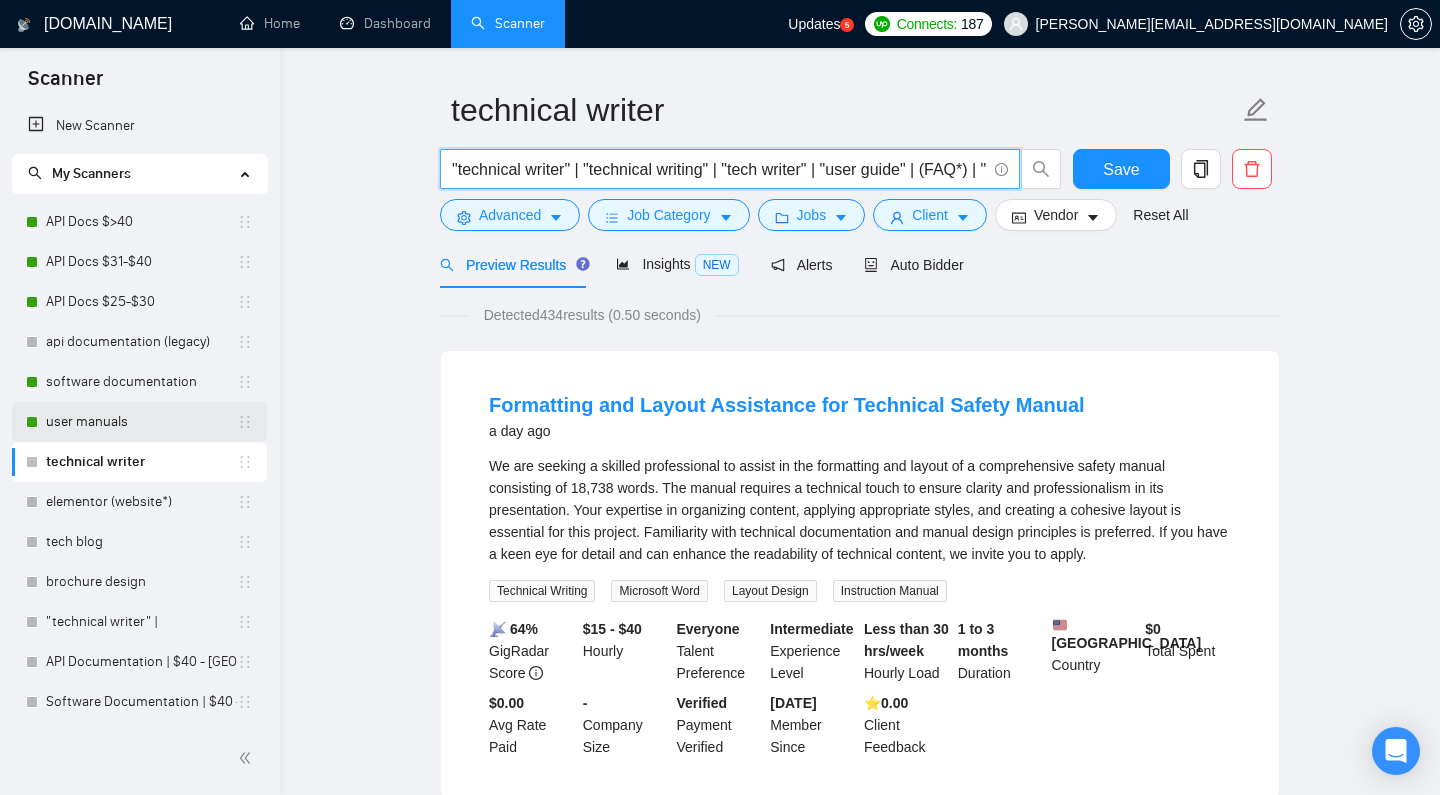 scroll, scrollTop: 52, scrollLeft: 0, axis: vertical 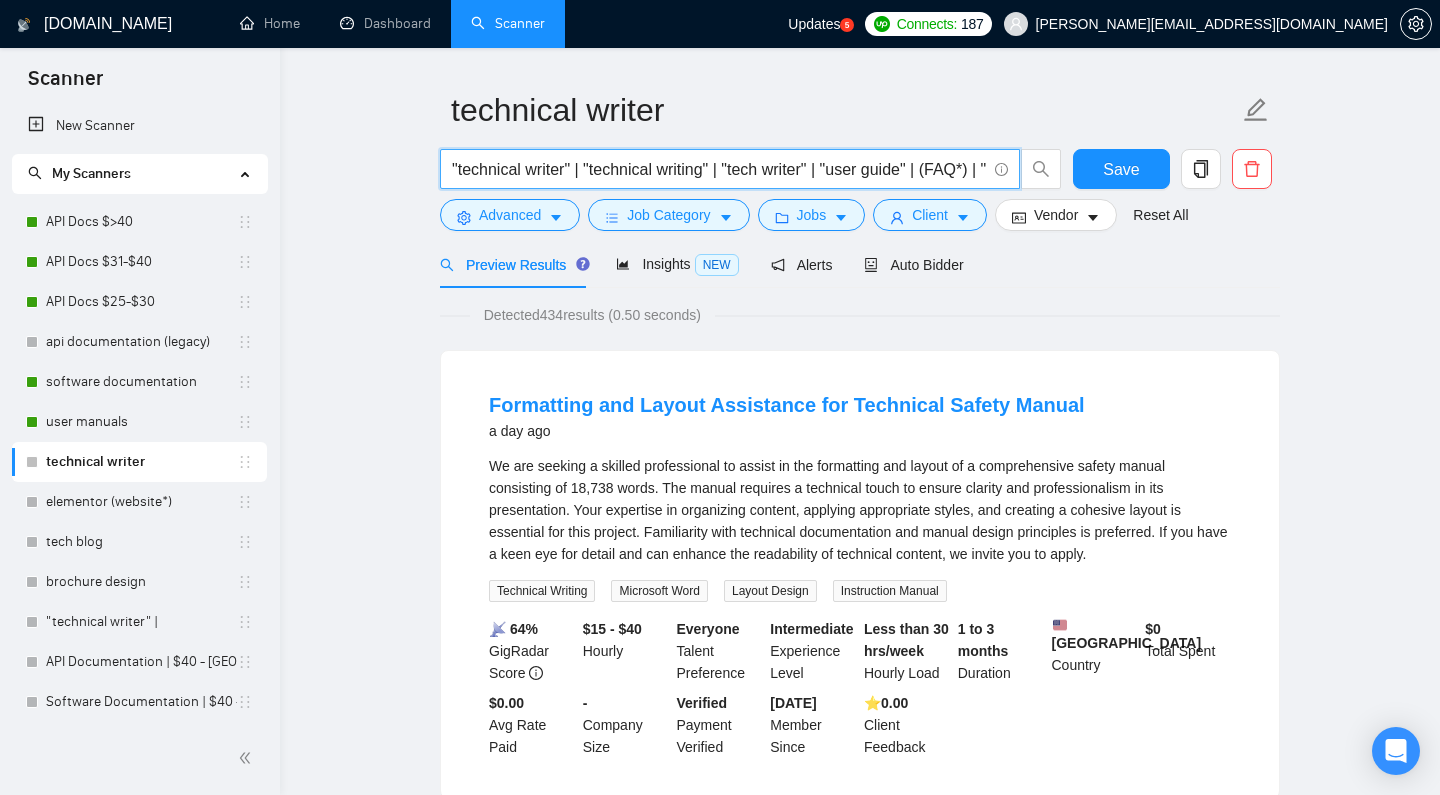 click on "technical writer" at bounding box center [141, 462] 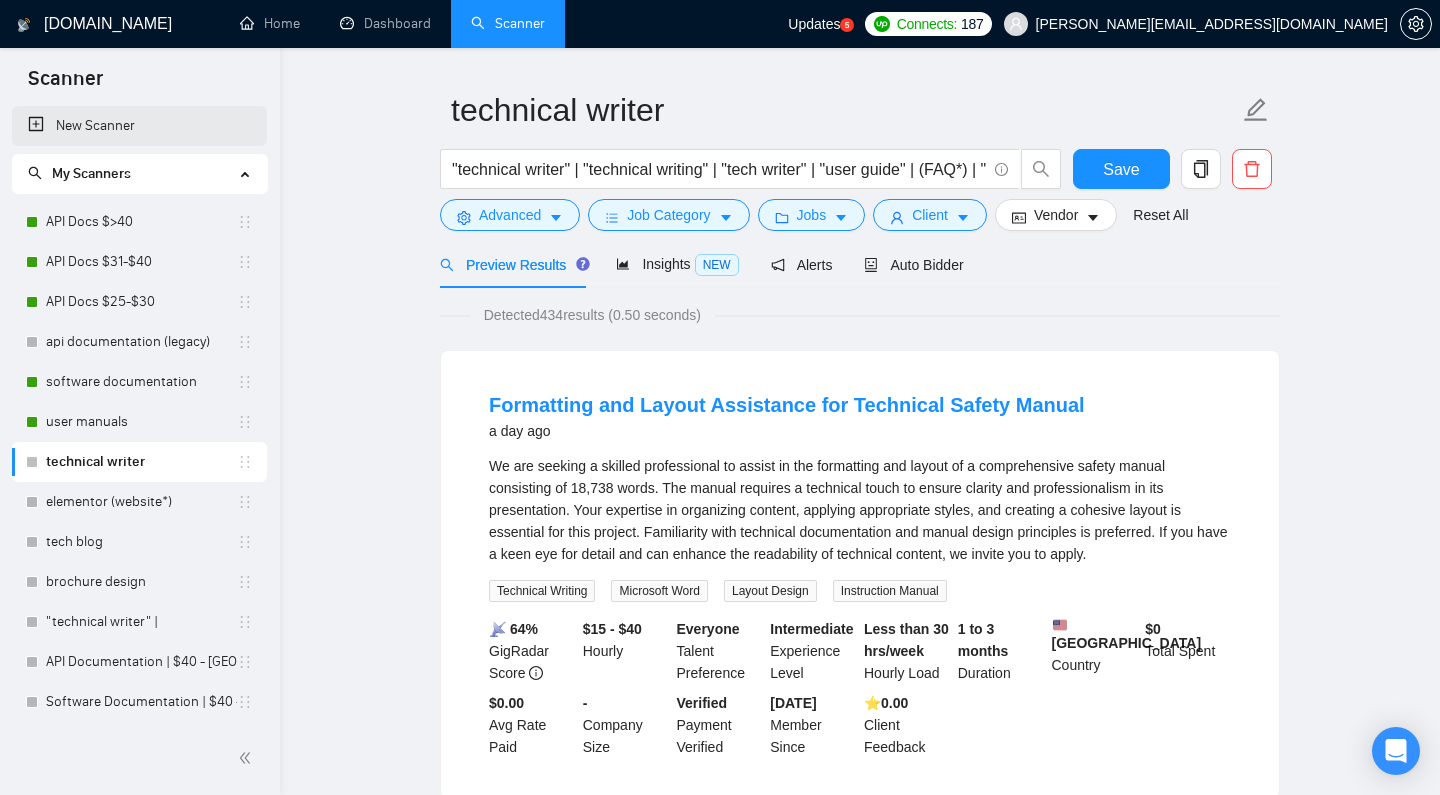 click on "New Scanner" at bounding box center [139, 126] 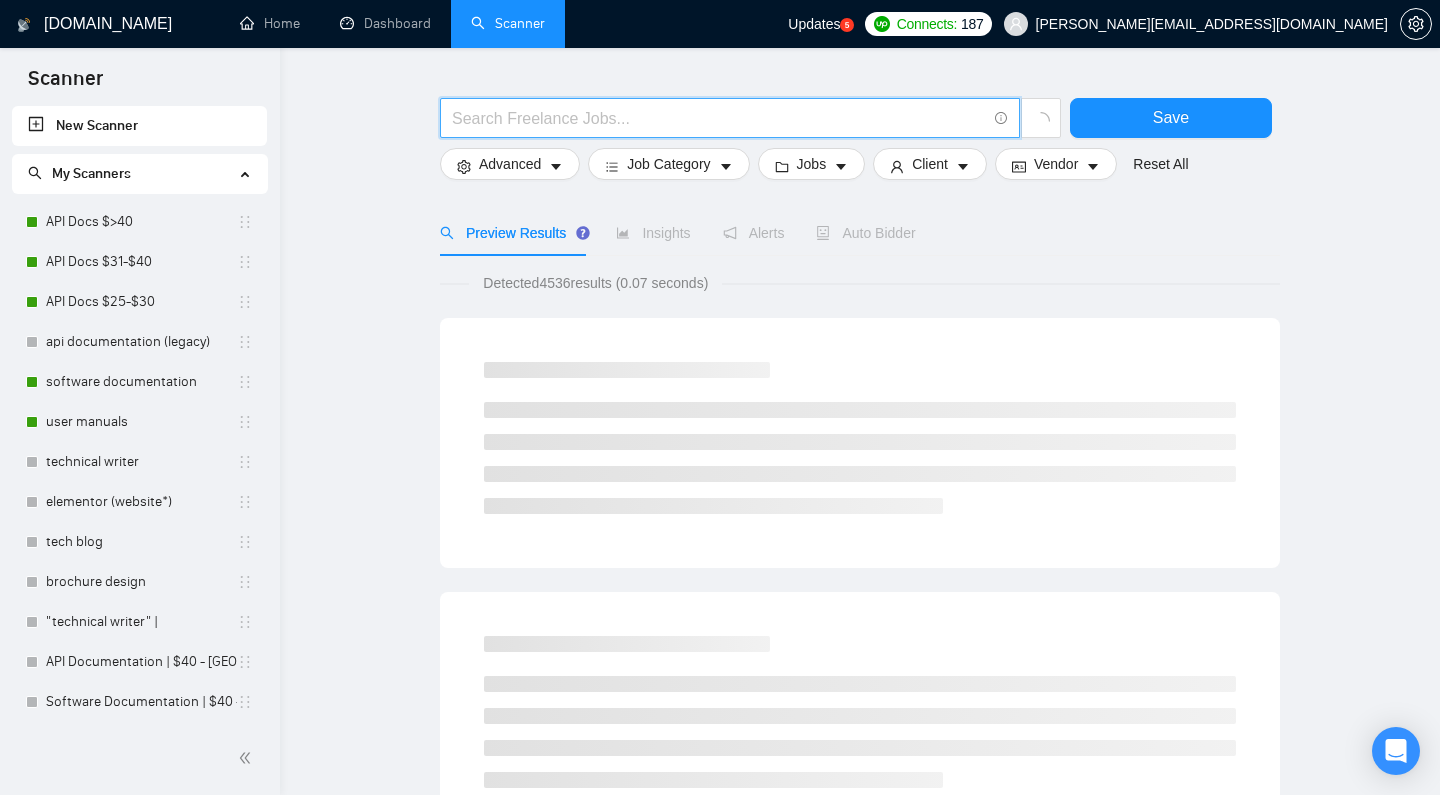 click at bounding box center [719, 118] 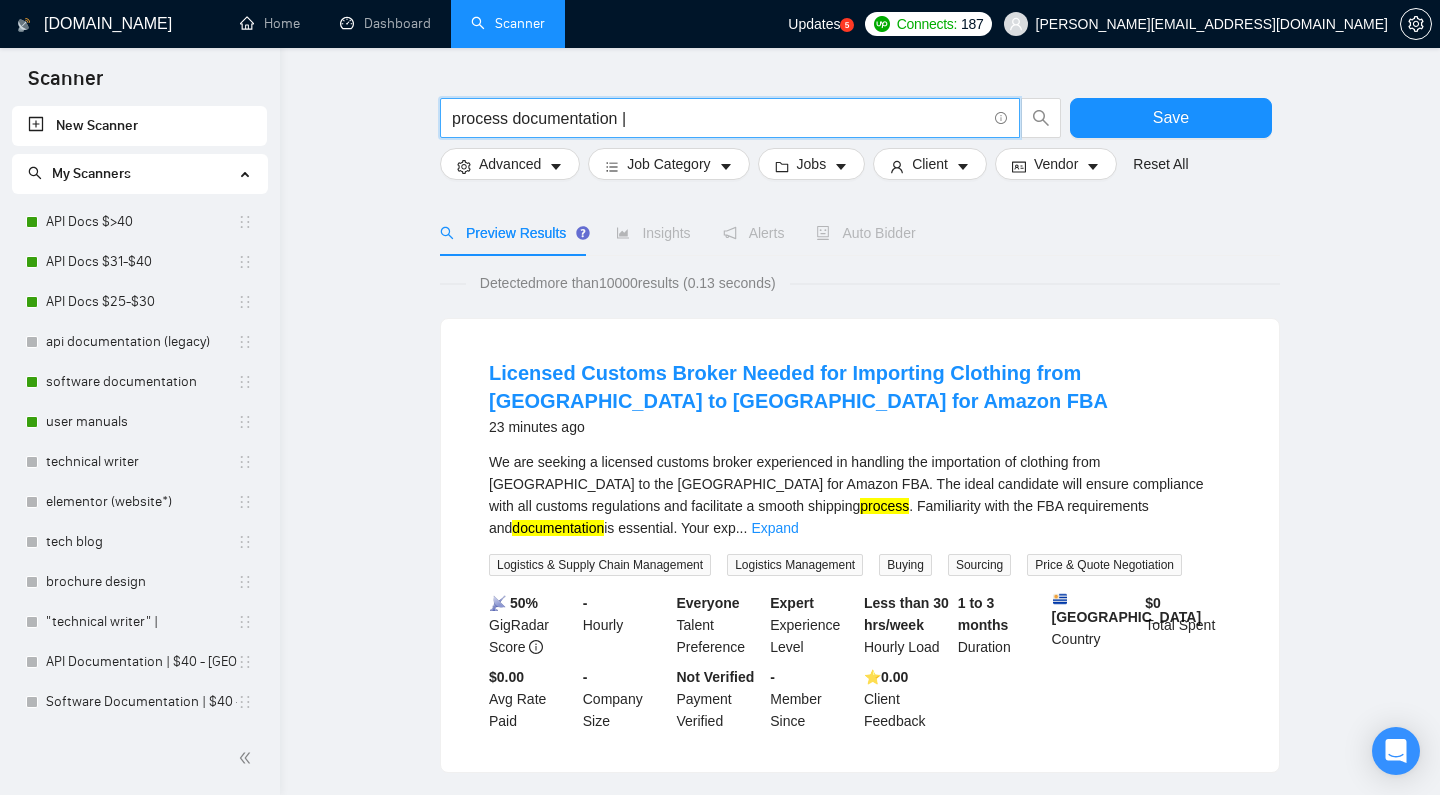click on "process documentation |" at bounding box center (719, 118) 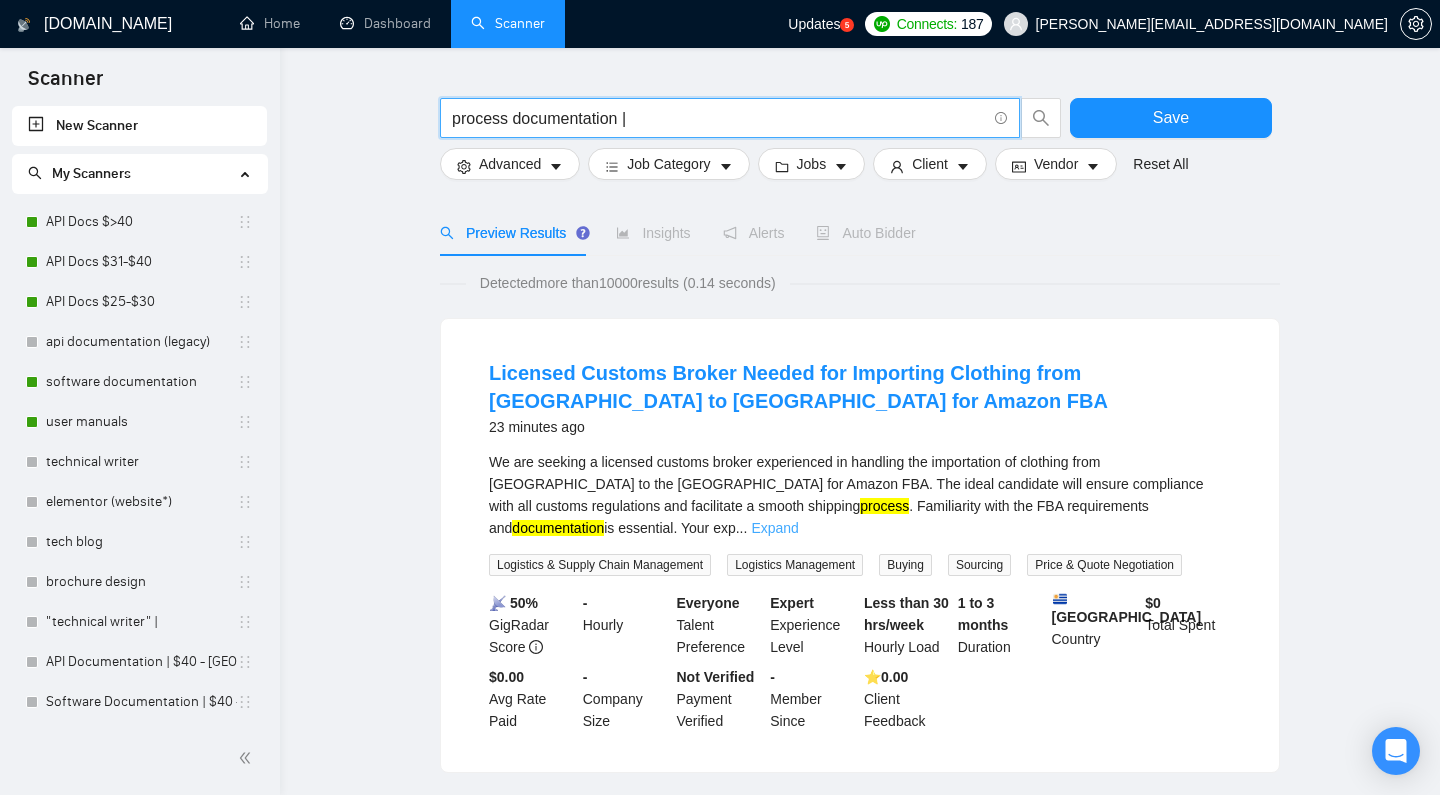 click on "Expand" at bounding box center (774, 528) 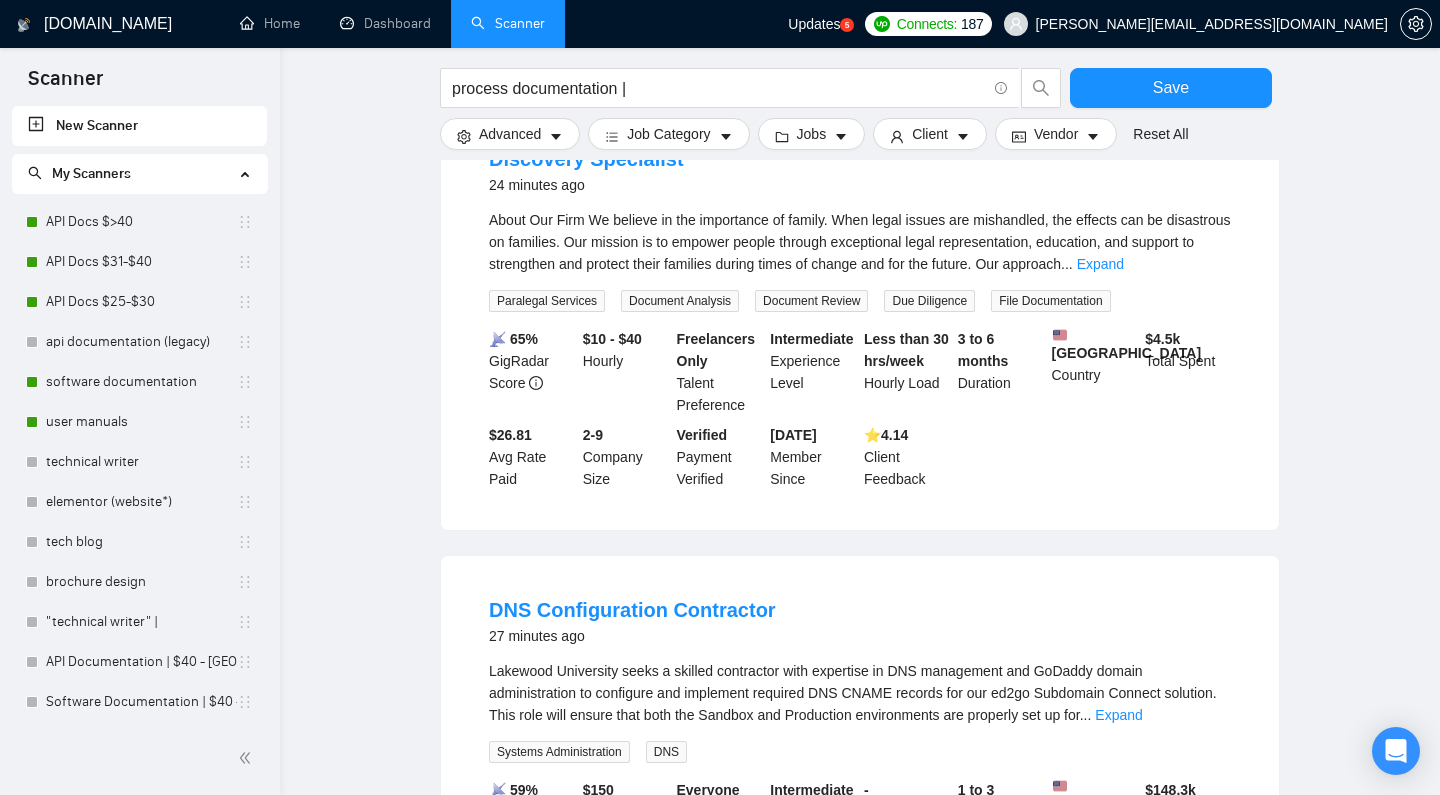 scroll, scrollTop: 347, scrollLeft: 0, axis: vertical 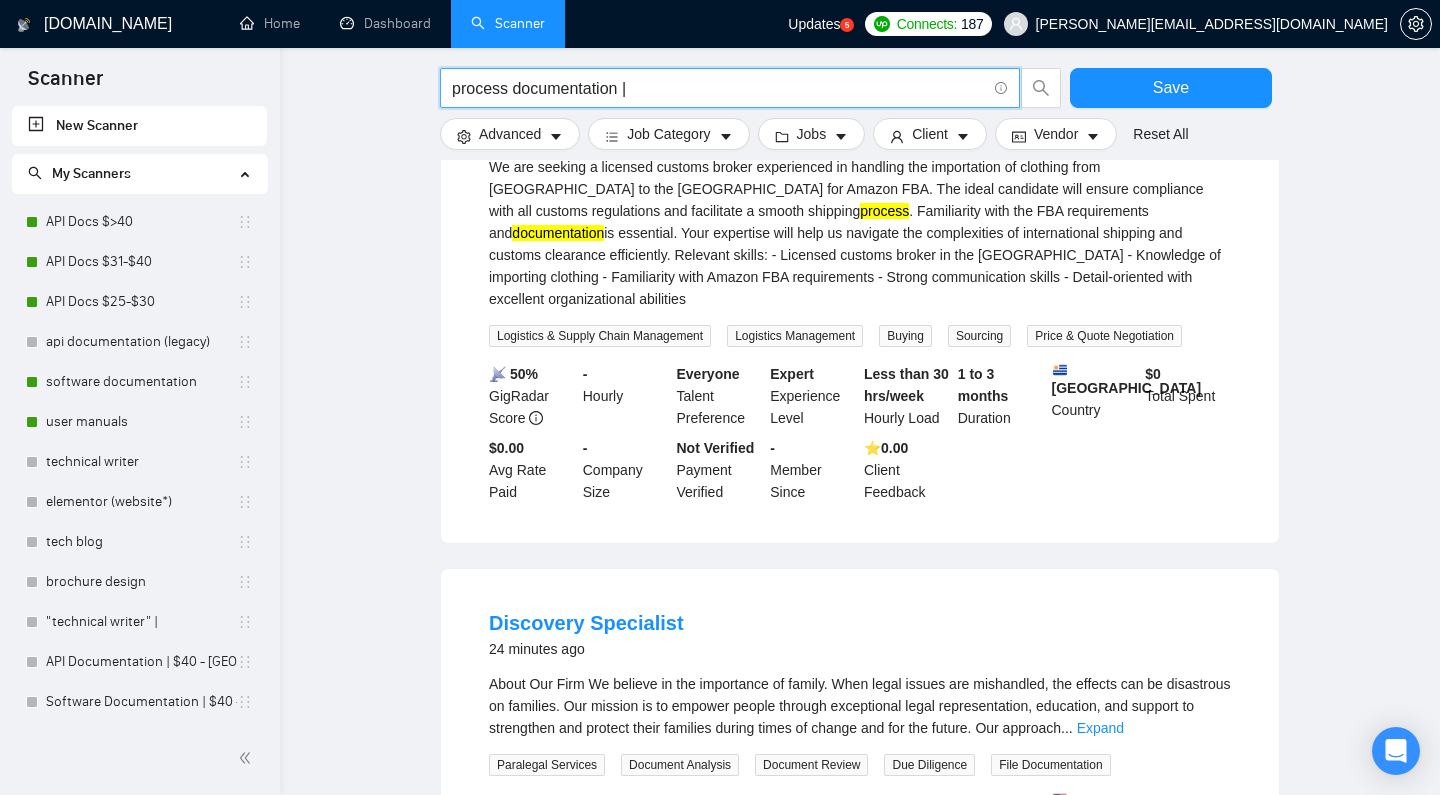 drag, startPoint x: 528, startPoint y: 86, endPoint x: 377, endPoint y: 83, distance: 151.0298 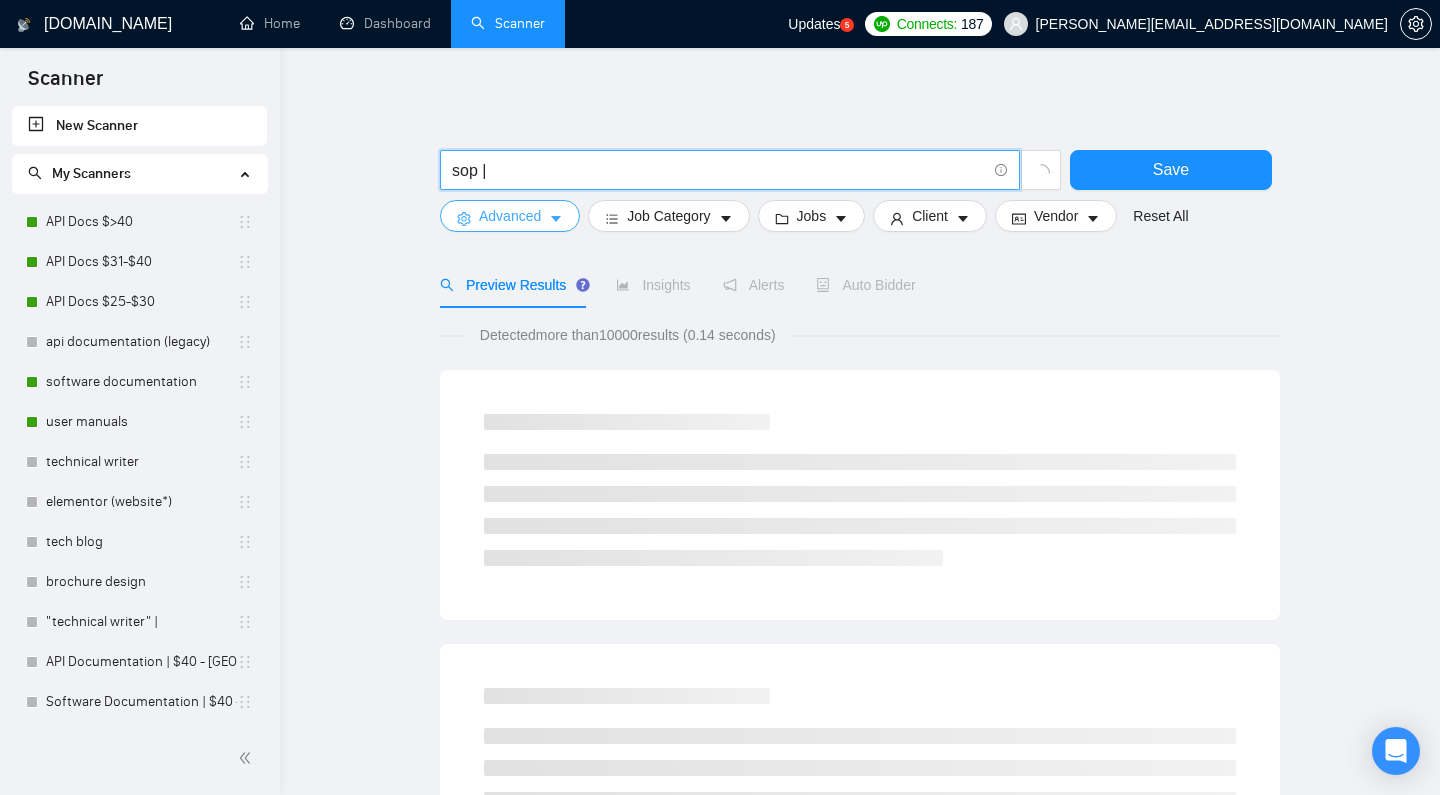 scroll, scrollTop: 0, scrollLeft: 0, axis: both 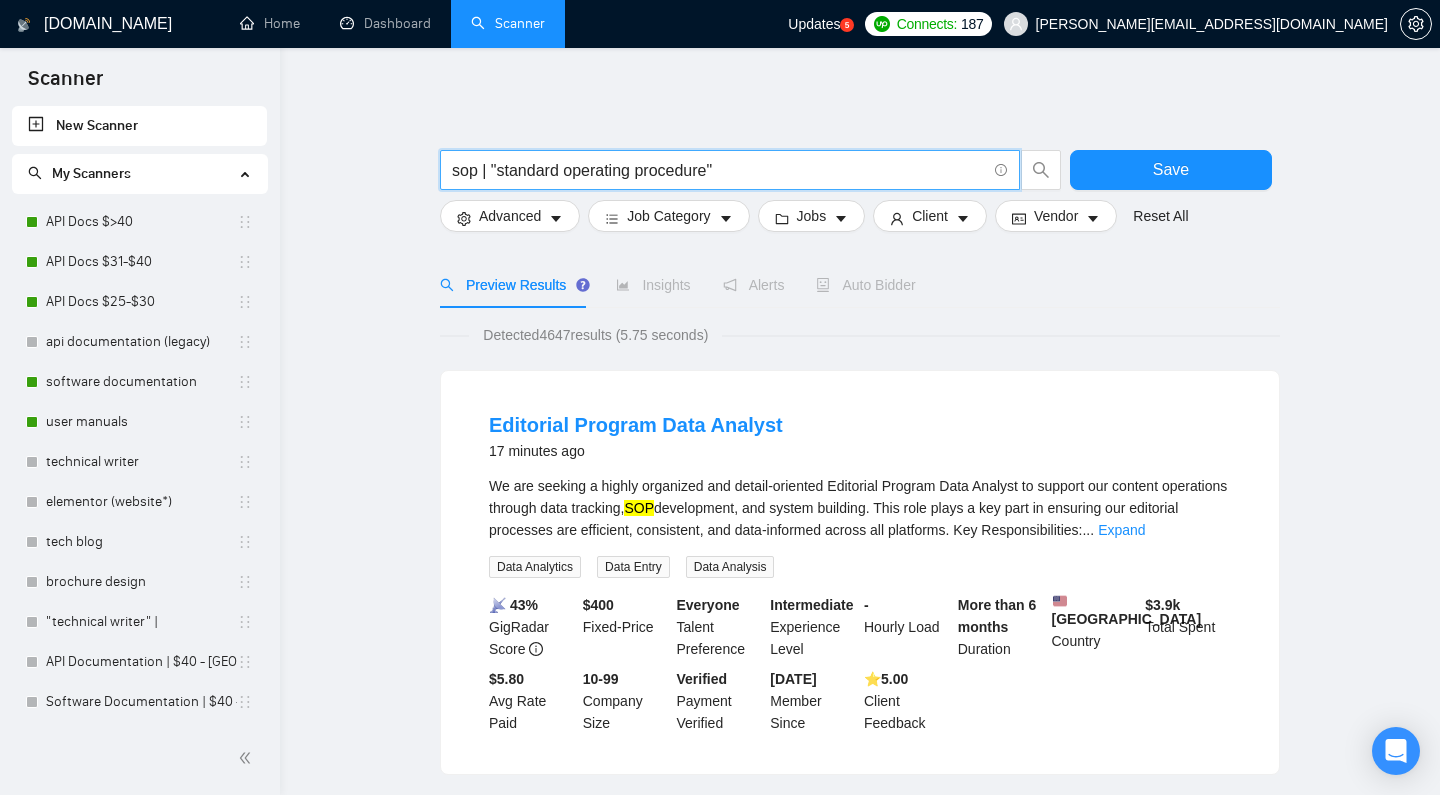 drag, startPoint x: 741, startPoint y: 175, endPoint x: 438, endPoint y: 174, distance: 303.00165 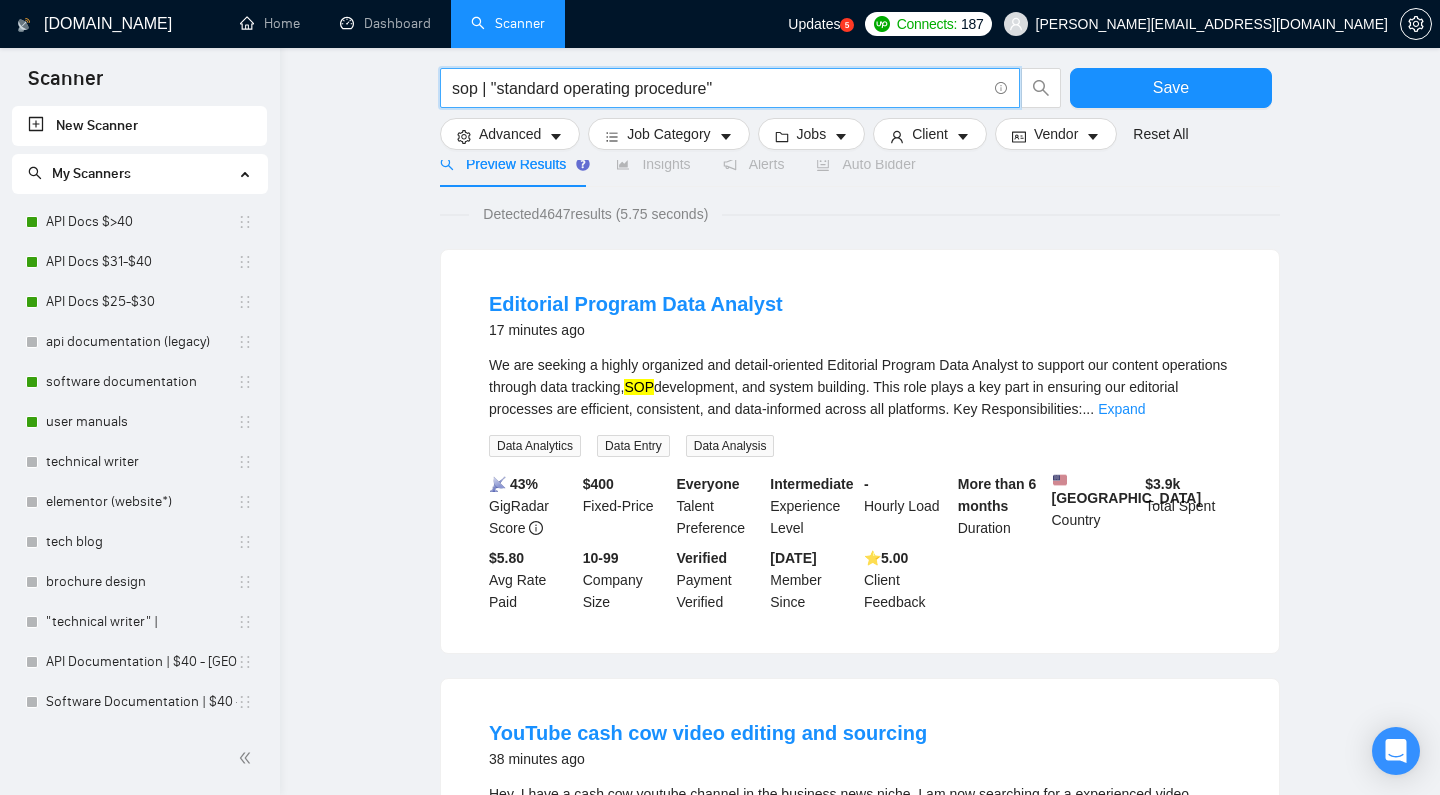 scroll, scrollTop: 131, scrollLeft: 0, axis: vertical 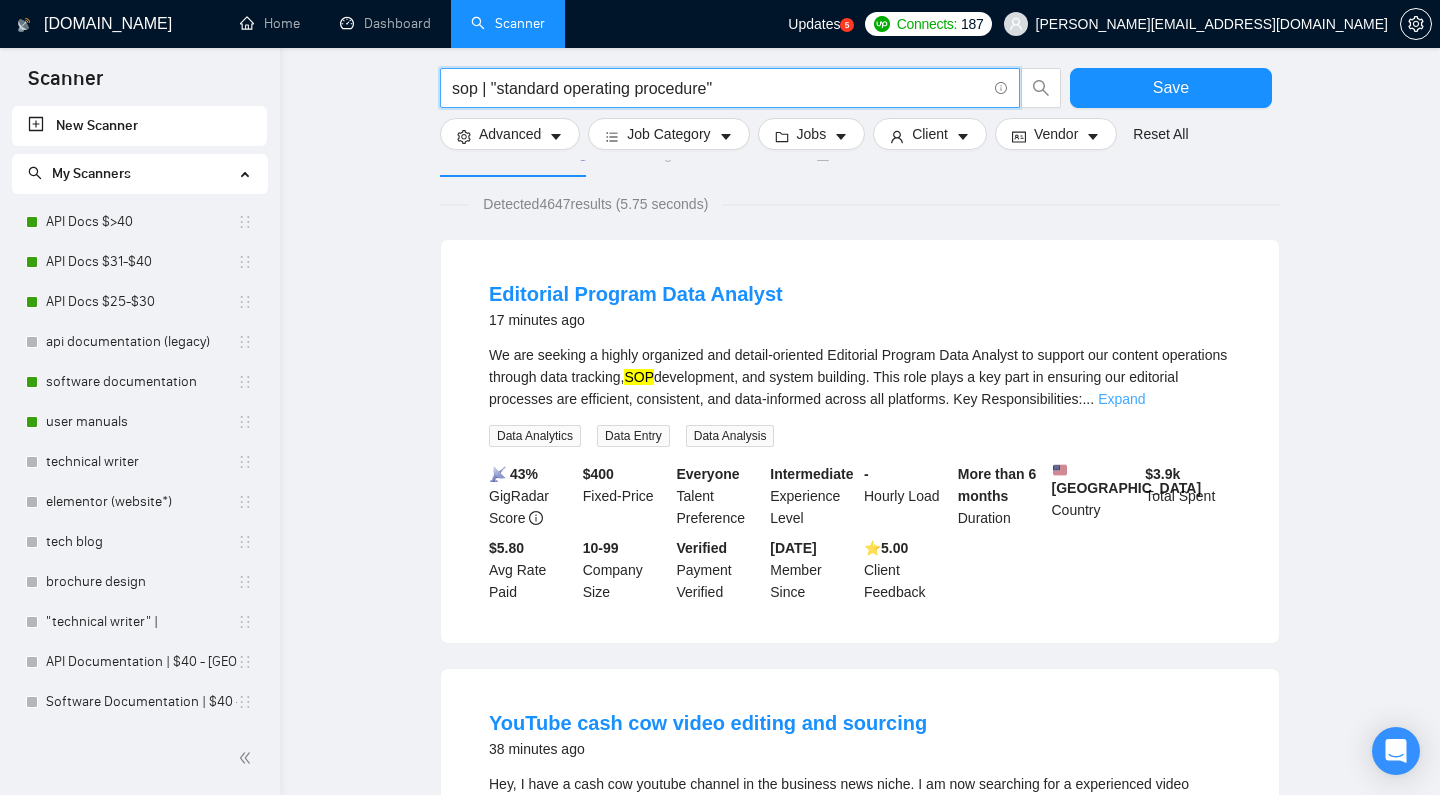 type on "sop | "standard operating procedure"" 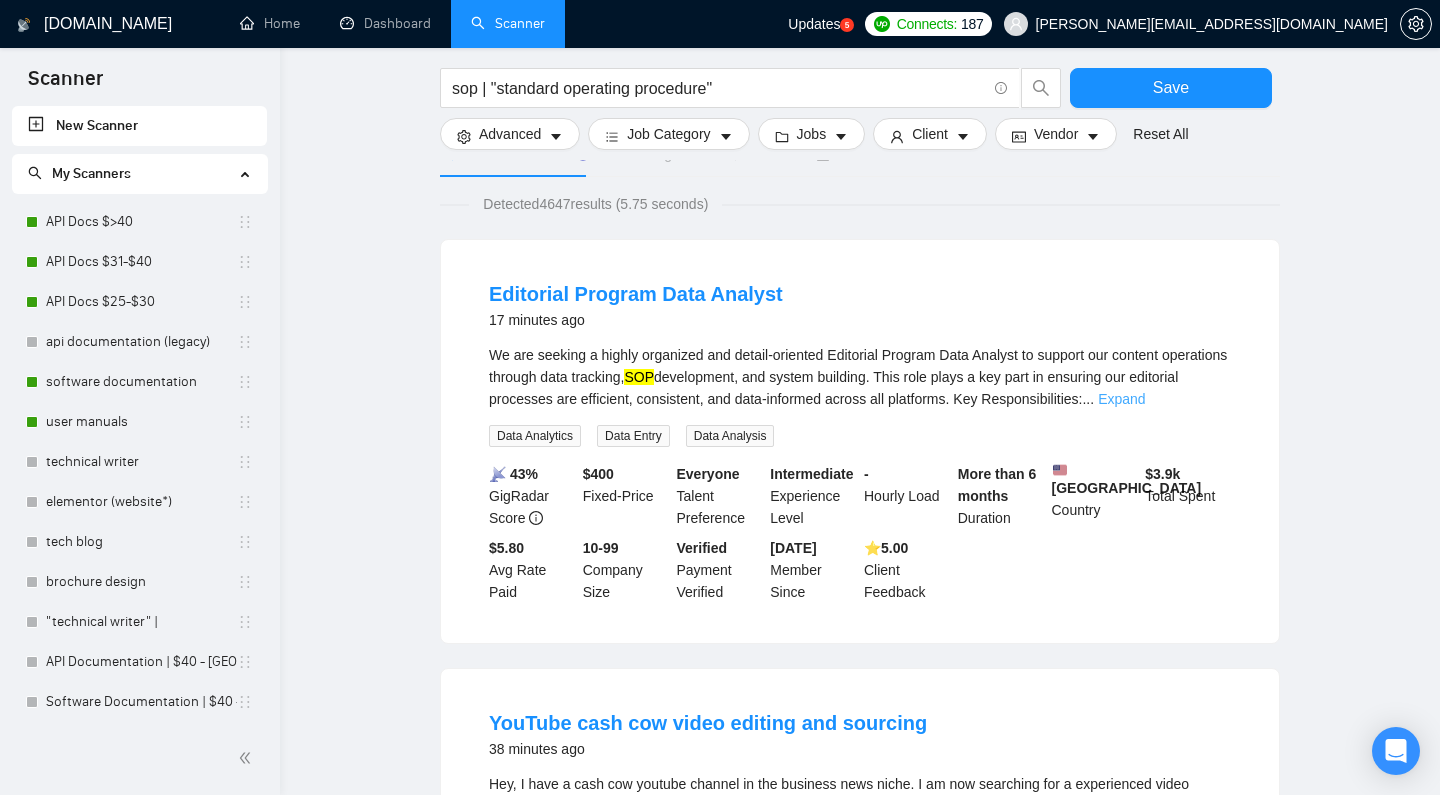 click on "Expand" at bounding box center [1121, 399] 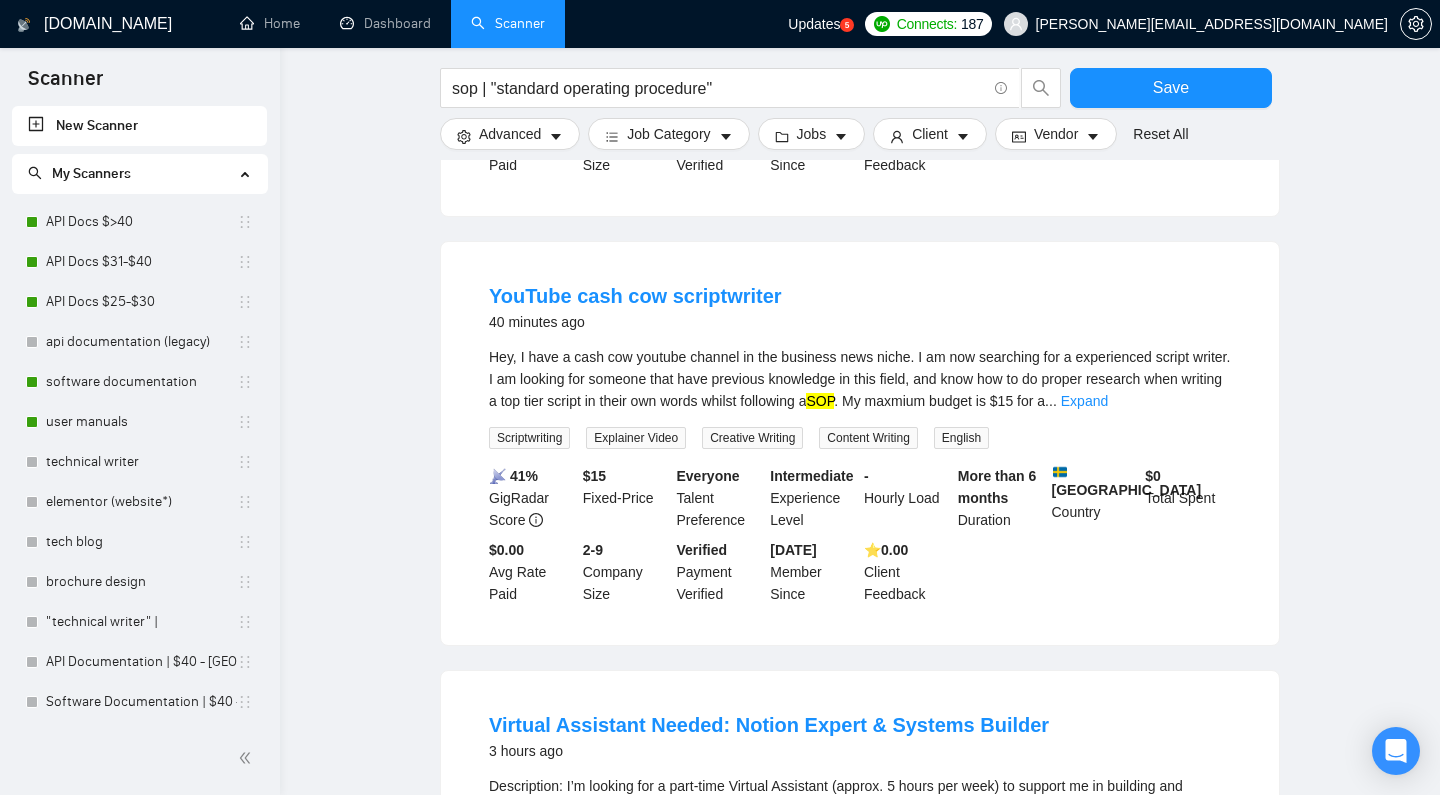 scroll, scrollTop: 1339, scrollLeft: 0, axis: vertical 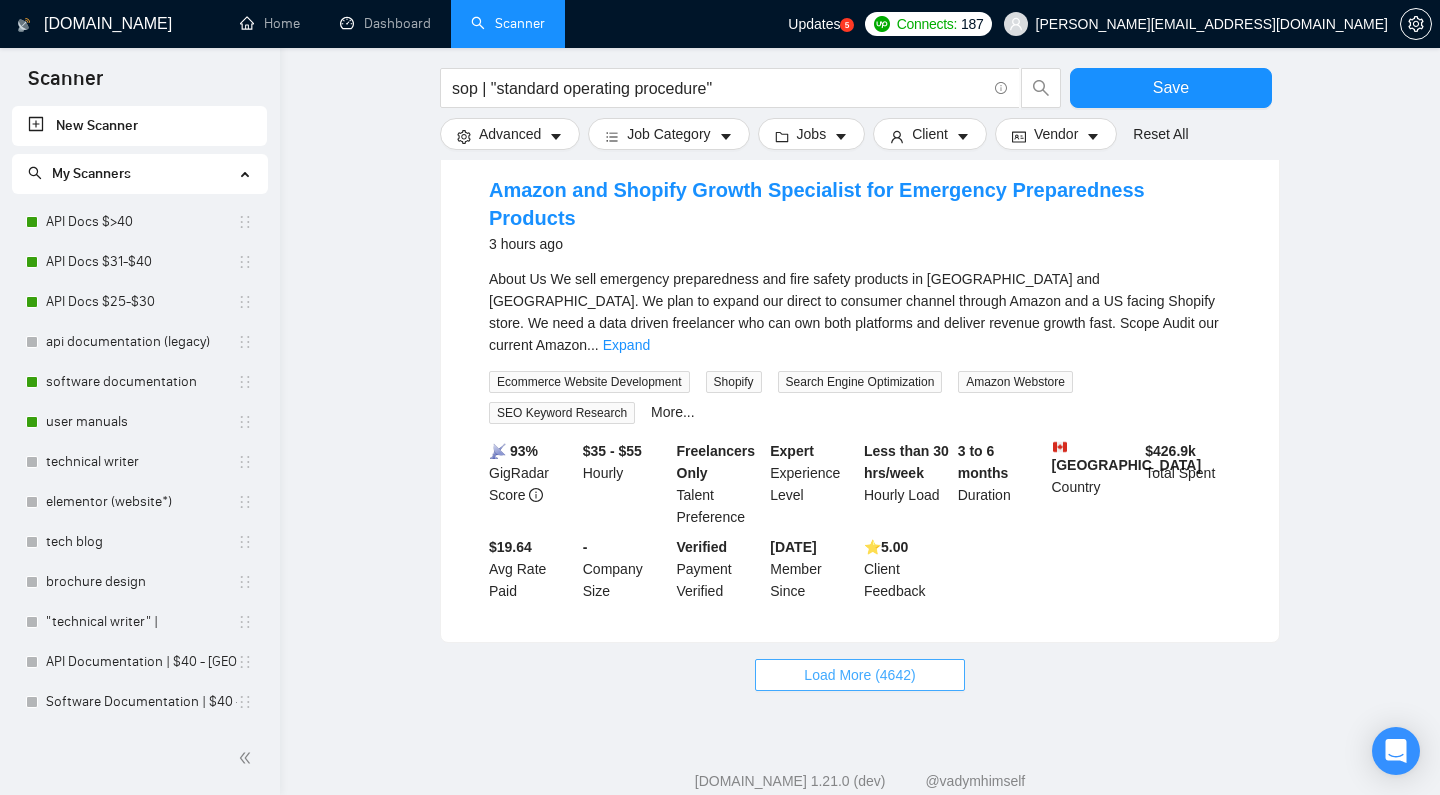 click on "Load More (4642)" at bounding box center (859, 675) 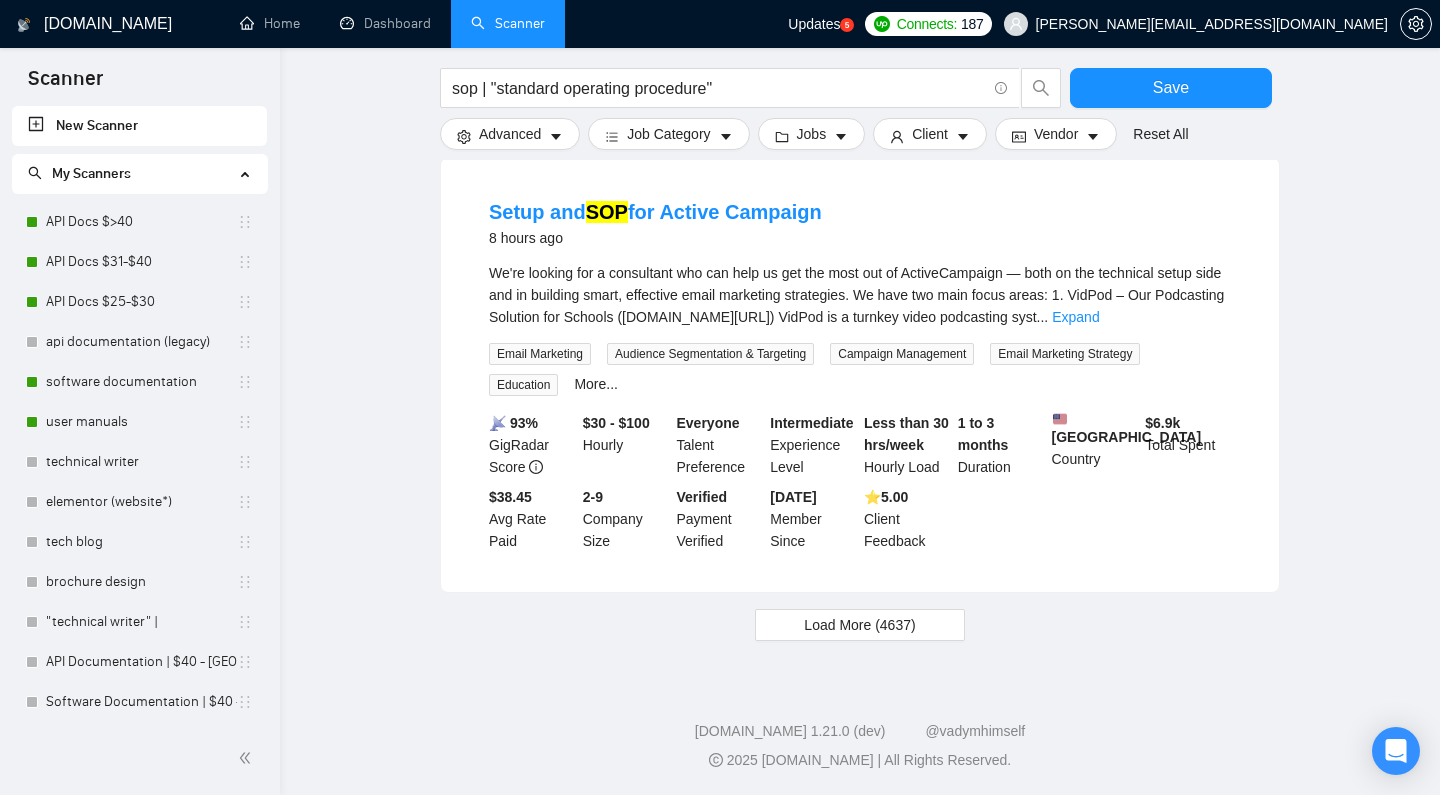 scroll, scrollTop: 4513, scrollLeft: 0, axis: vertical 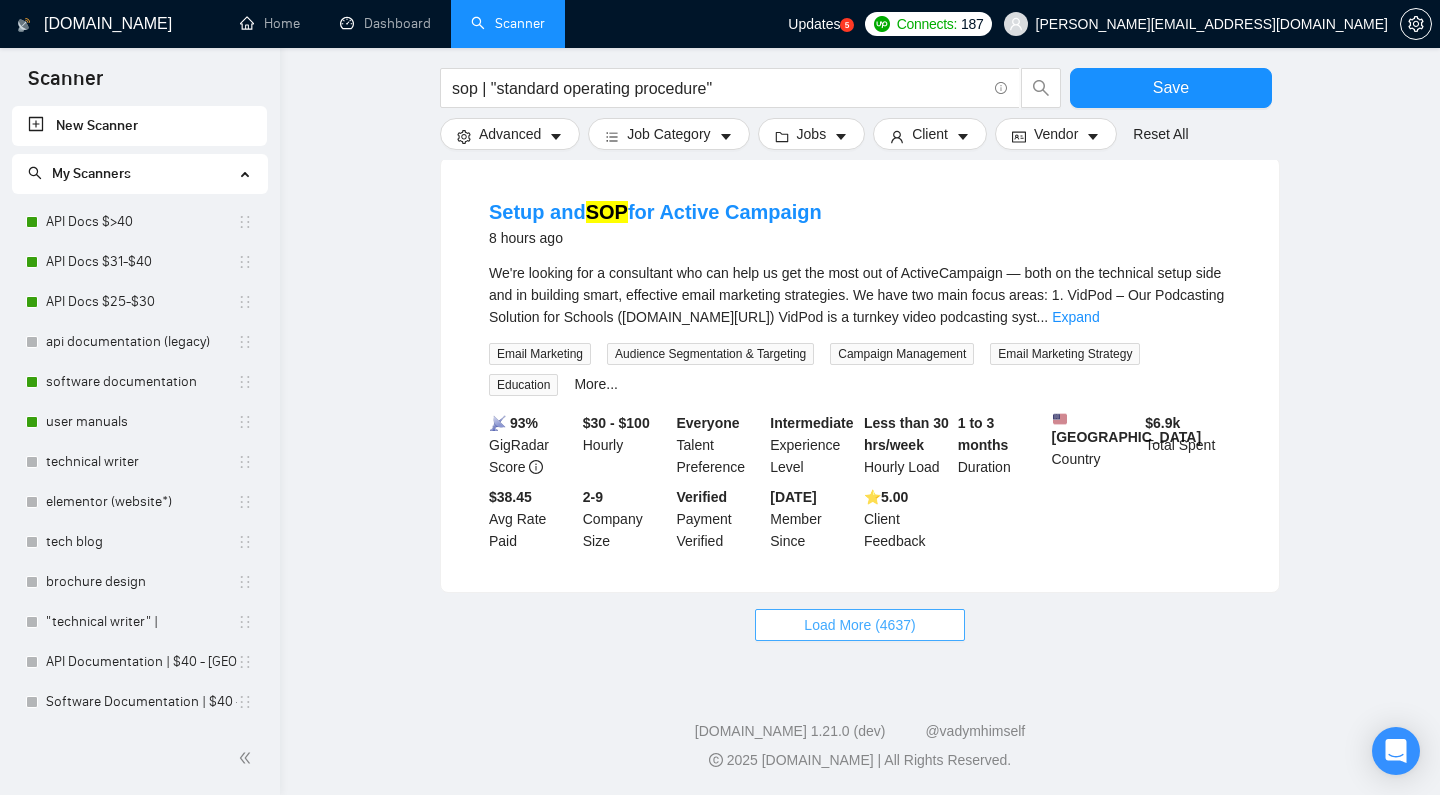 click on "Load More (4637)" at bounding box center [859, 625] 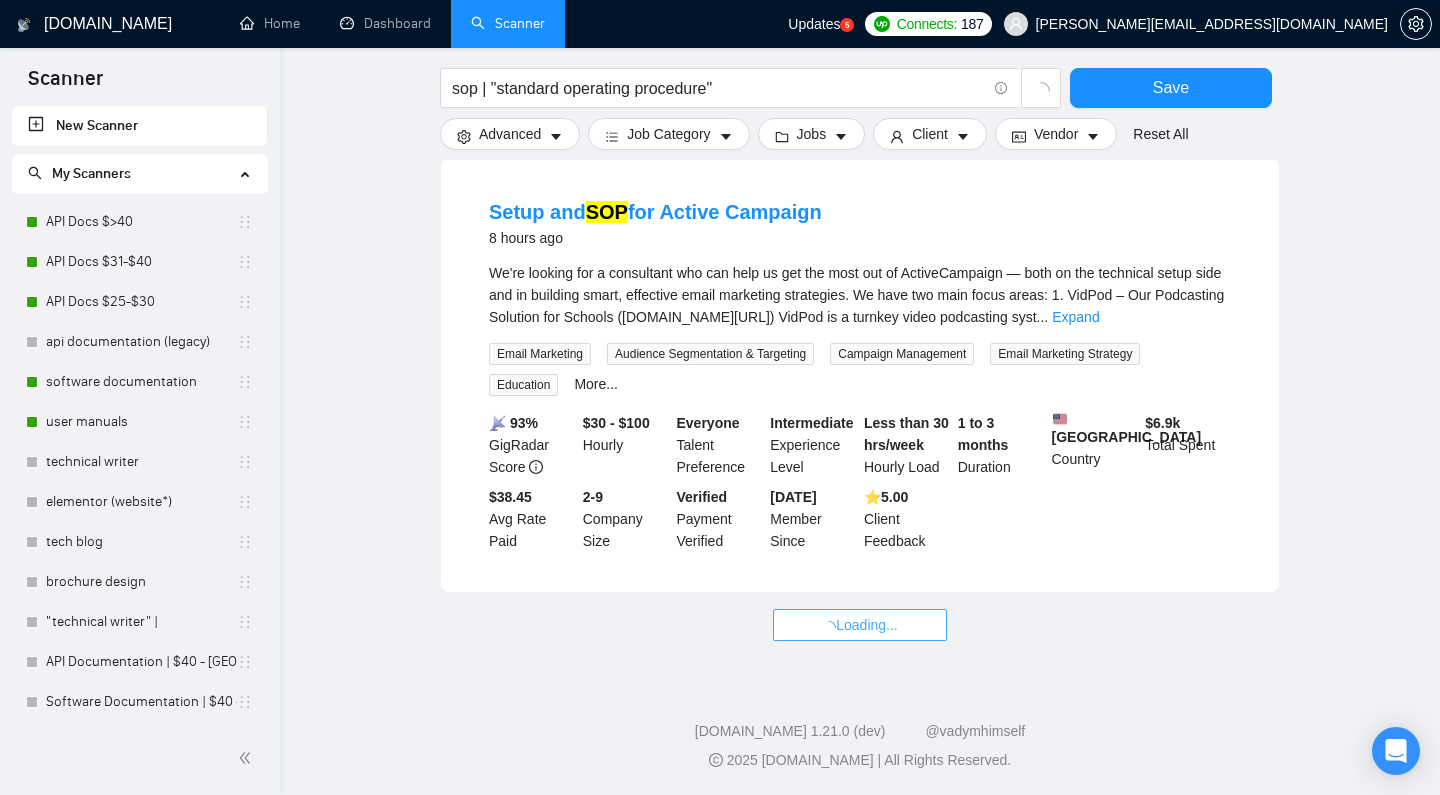 click on "Loading..." at bounding box center (860, 625) 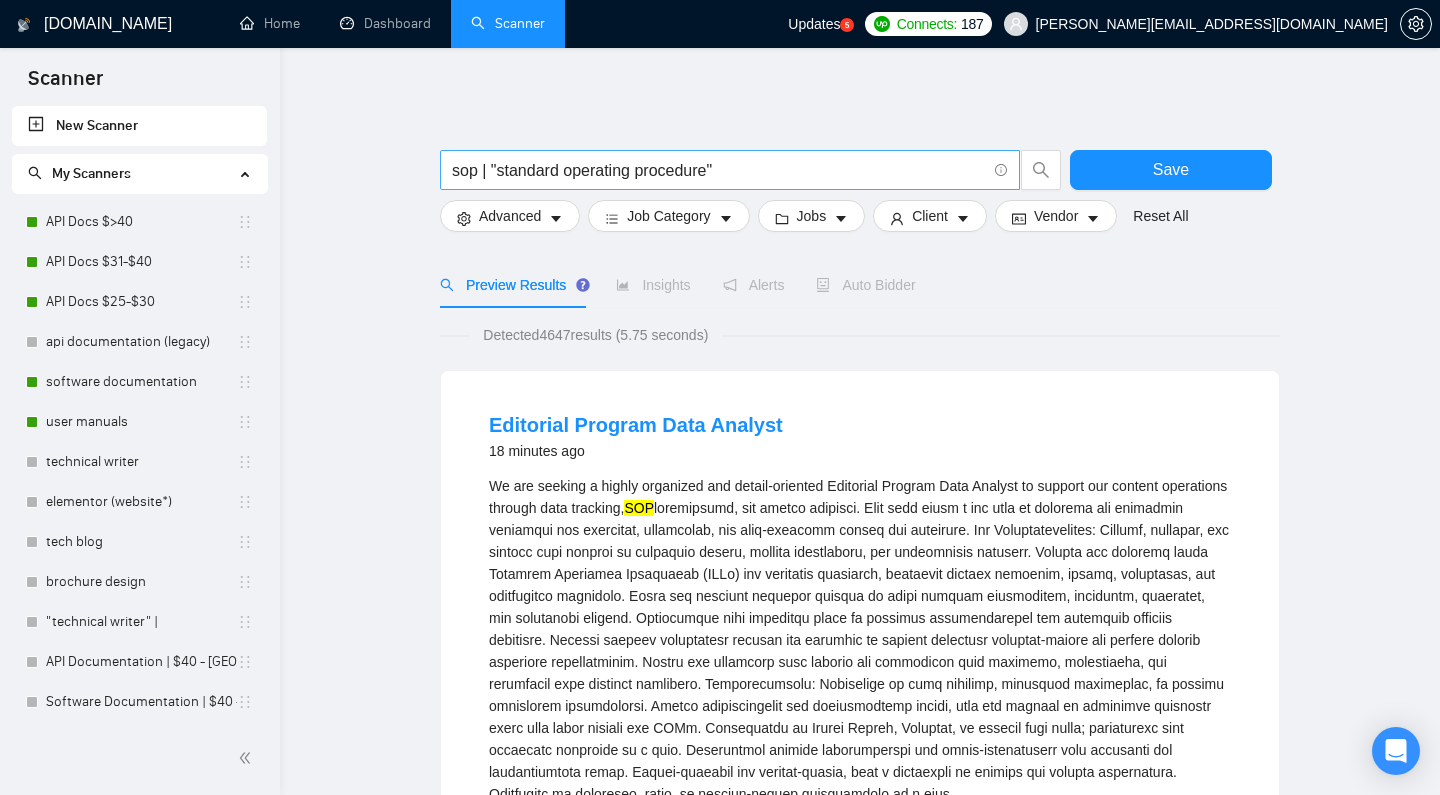 scroll, scrollTop: 0, scrollLeft: 0, axis: both 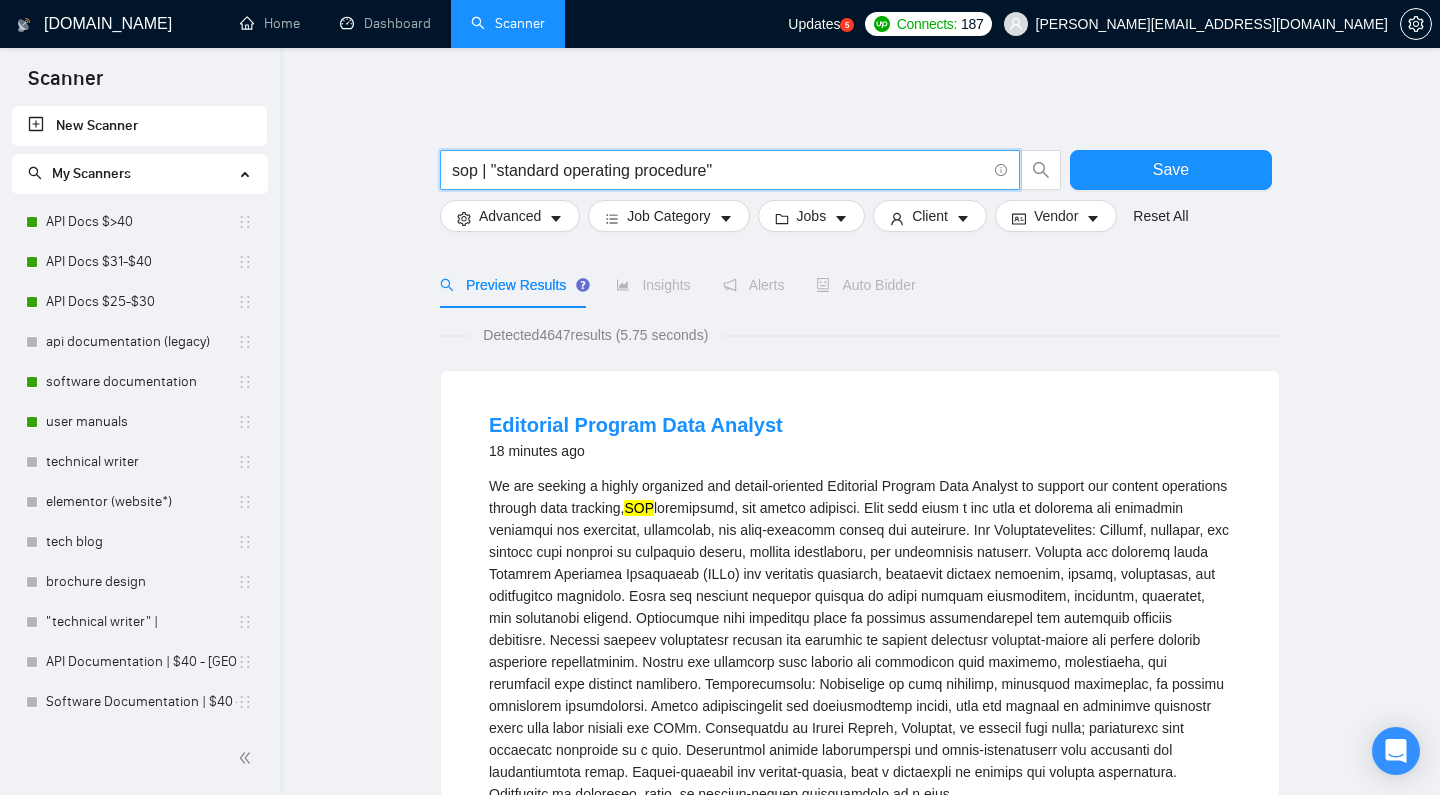 click on "sop | "standard operating procedure"" at bounding box center [719, 170] 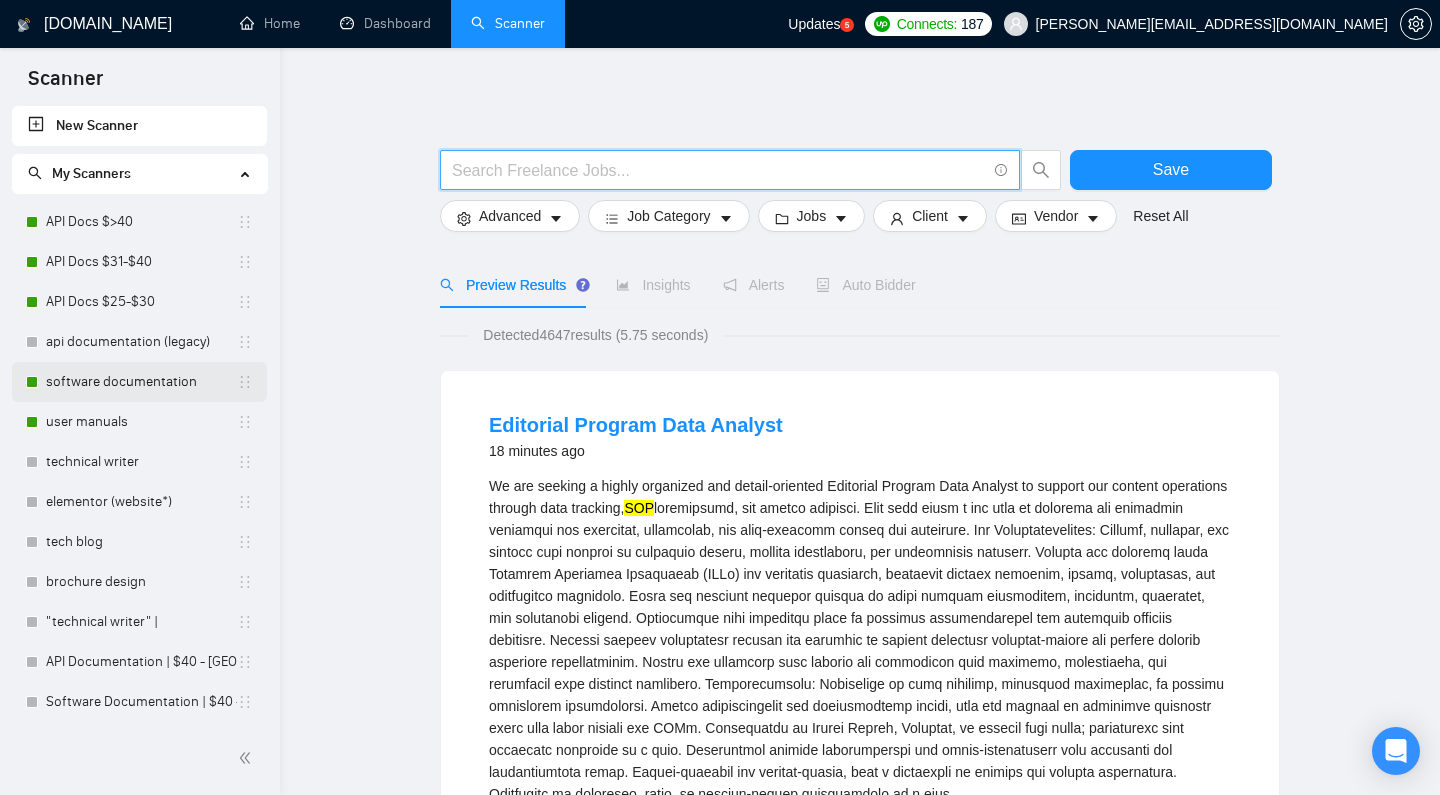 type 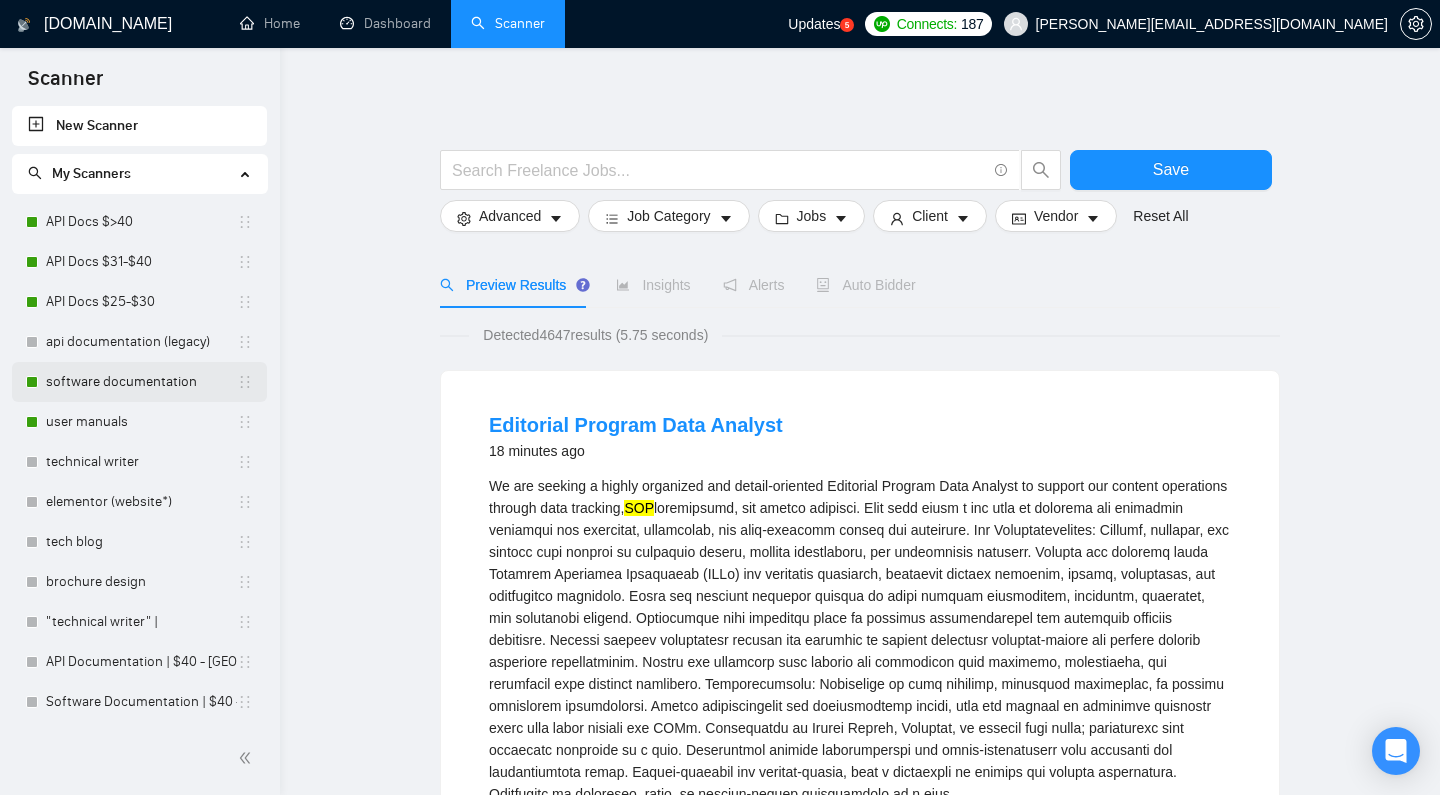 click on "software documentation" at bounding box center (141, 382) 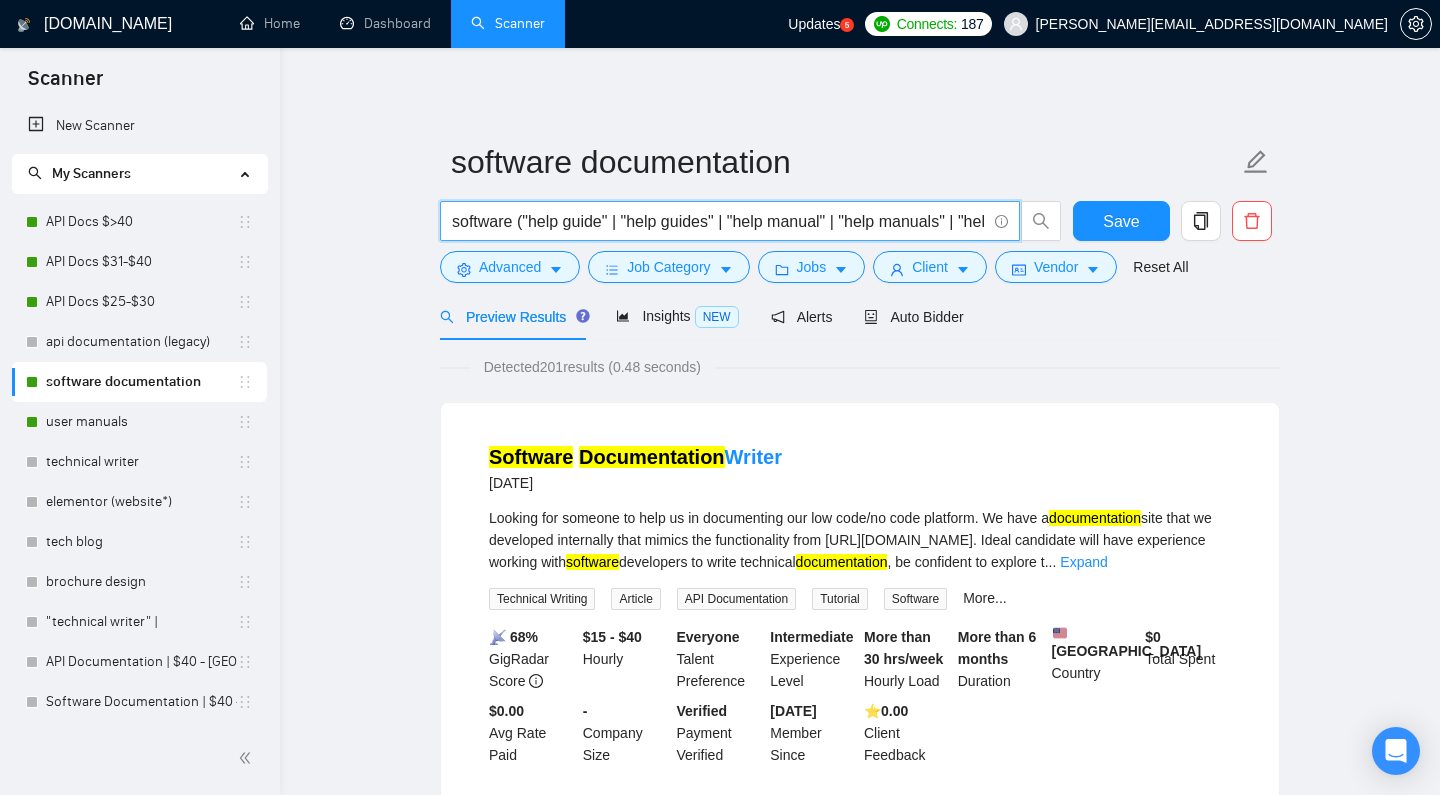 click on "software ("help guide" | "help guides" | "help manual" | "help manuals" | "help page" | "help pages" | (documentation) | "(User Guide*)" | "Knowledge Base" | (instruction*)) | SaaS ("help guide" | "help guides" | "help manual" | "help manuals" | "help page" | "help pages" | (documentation) | "Knowledge Base" | (instruction*)) | "(User Guide*)" | "Software as a service" ("help guide" | "help guides" | "help manual" | "help manuals" | "help page" | "help pages" | (documentation) | "Knowledge Base" | (instruction*)) | "(User Guide*)"| "Software-as-a-service" ("help guide" | "help guides" | "help manual" | "help manuals" | "help page" | "help pages"  | (documentation) | "Knowledge Base" | (instruction*) | "(User Guide*)") | product documentation" at bounding box center (719, 221) 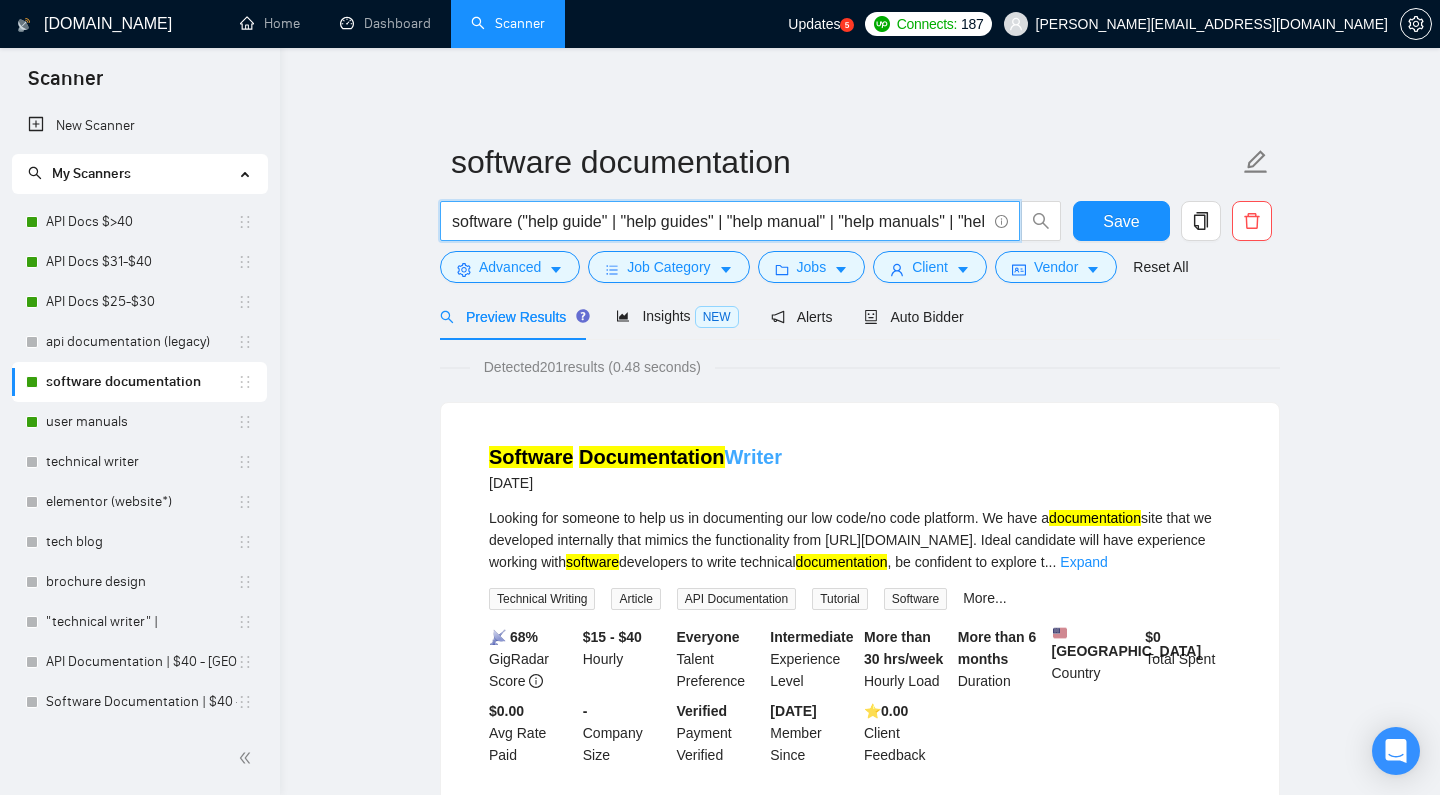 click on "Documentation" at bounding box center [652, 457] 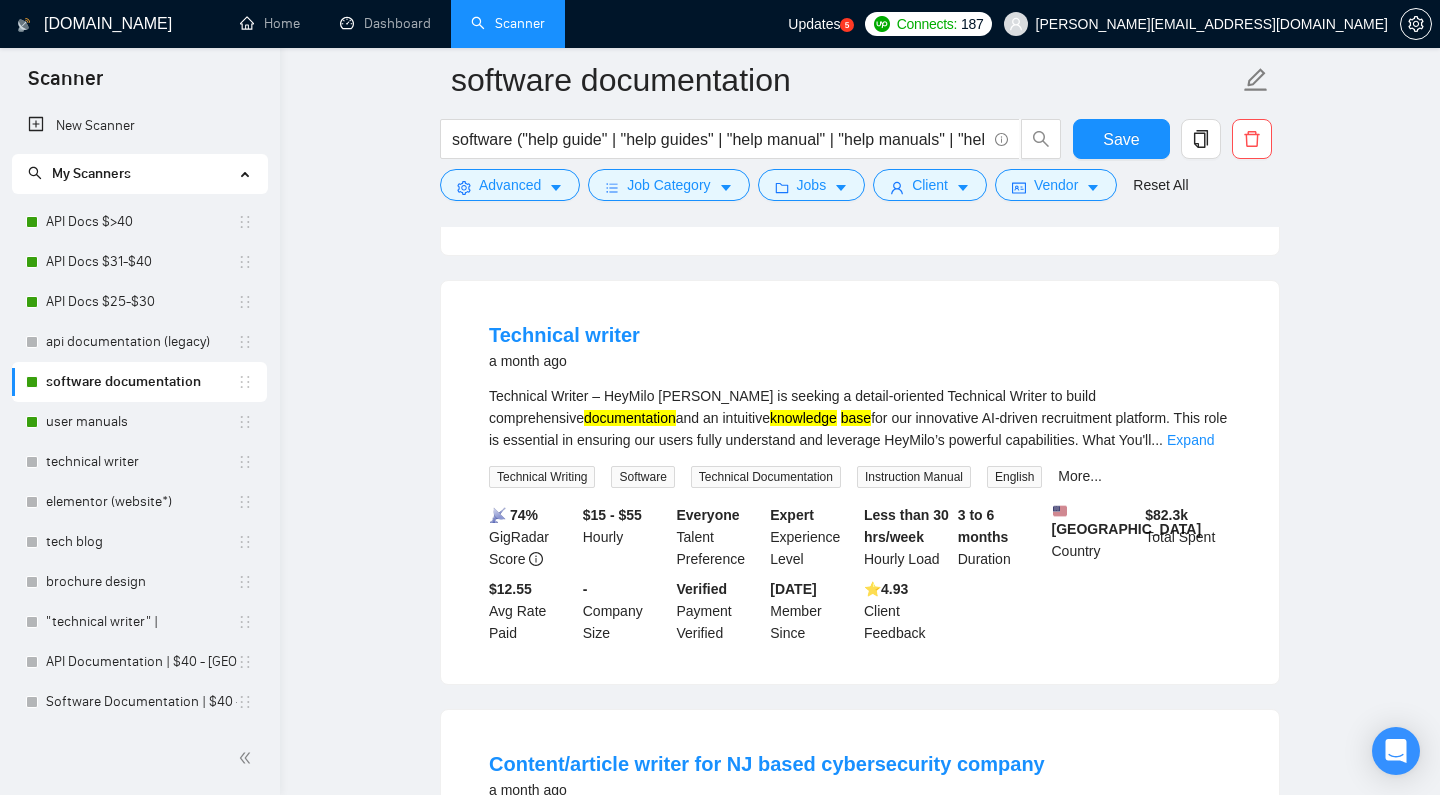 scroll, scrollTop: 3590, scrollLeft: 0, axis: vertical 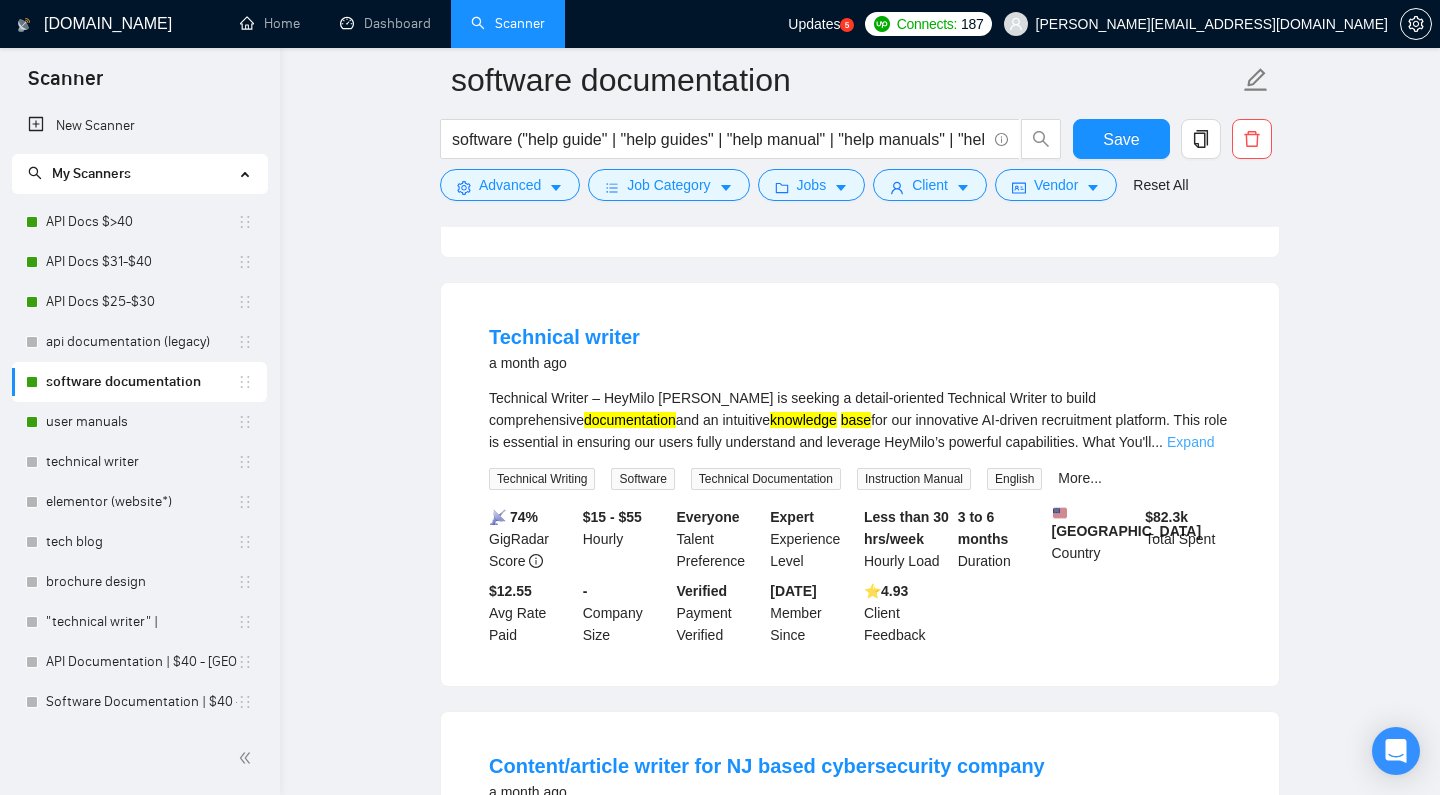 click on "Expand" at bounding box center (1190, 442) 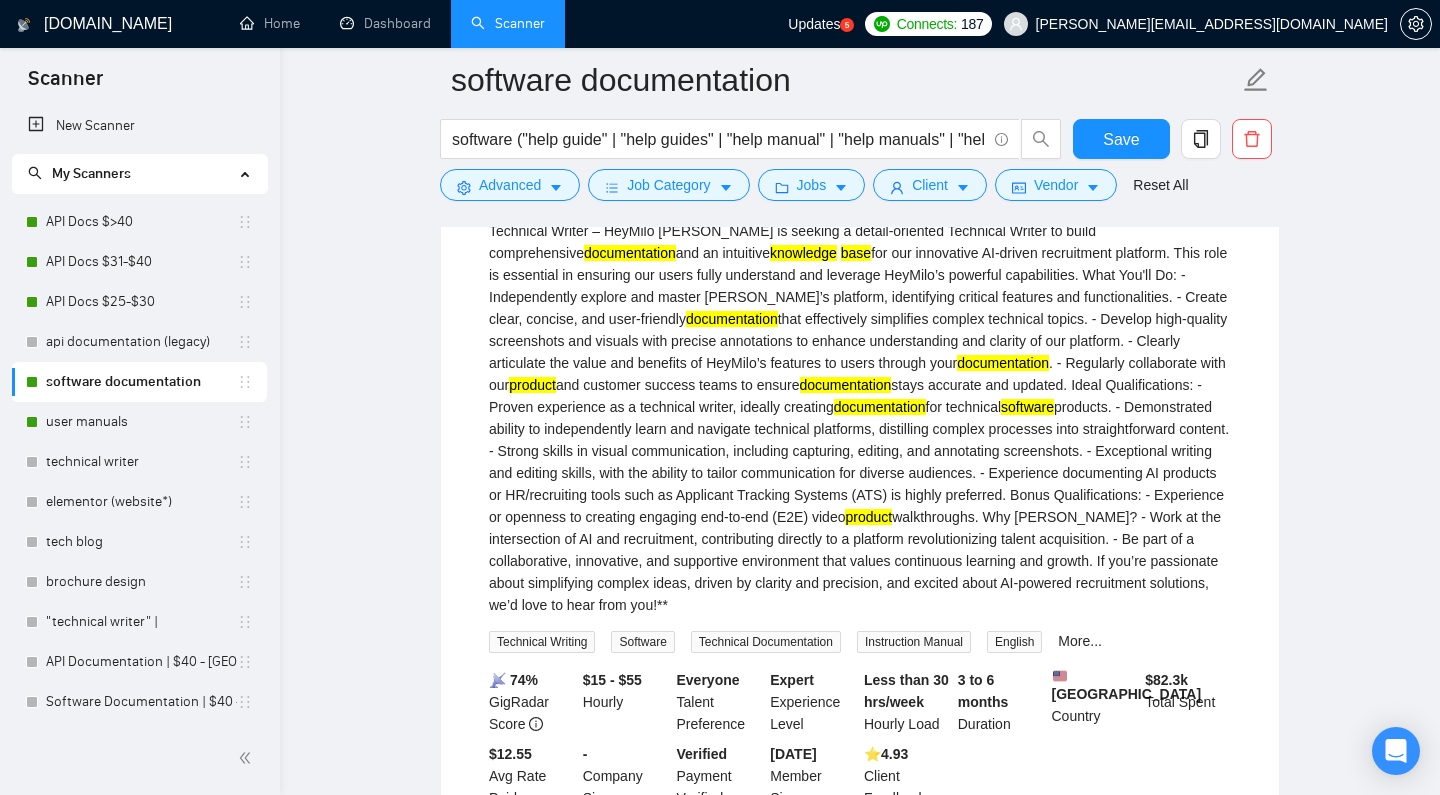 scroll, scrollTop: 3742, scrollLeft: 0, axis: vertical 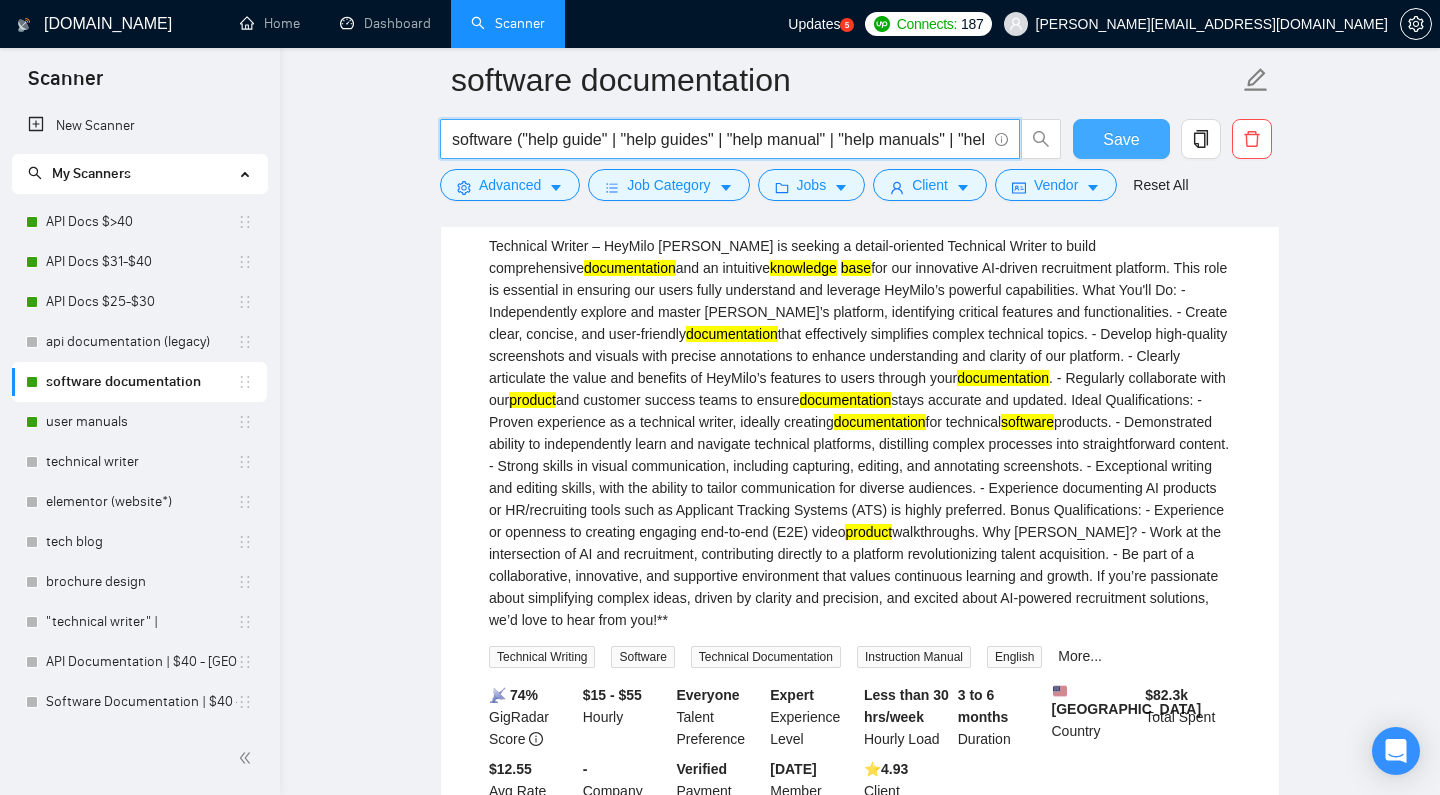 drag, startPoint x: 872, startPoint y: 135, endPoint x: 1110, endPoint y: 135, distance: 238 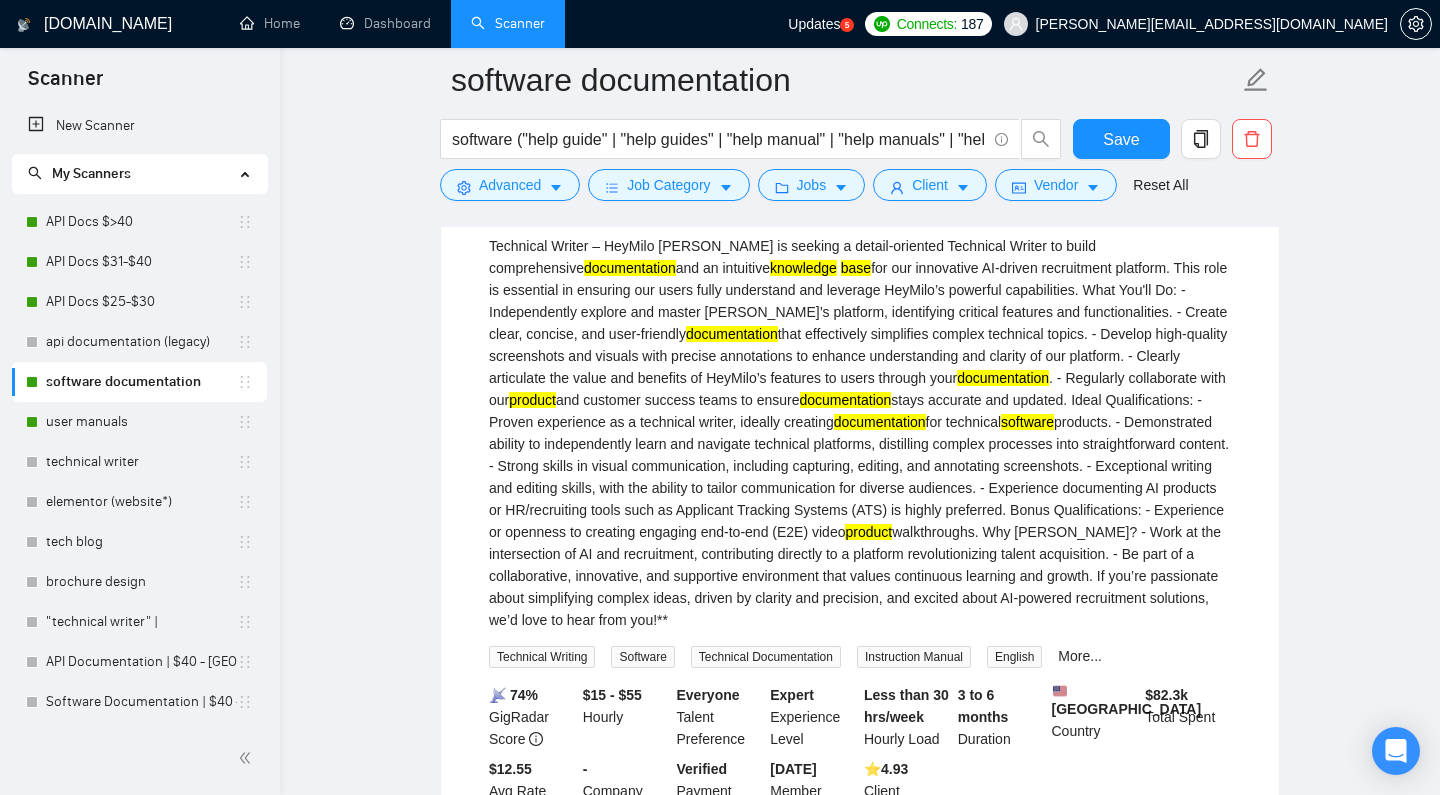 click on "Technical Writer – HeyMilo
HeyMilo is seeking a detail-oriented Technical Writer to build comprehensive  documentation  and an intuitive  knowledge   base  for our innovative AI-driven recruitment platform. This role is essential in ensuring our users fully understand and leverage HeyMilo’s powerful capabilities.
What You'll Do:
- Independently explore and master [PERSON_NAME]’s platform, identifying critical features and functionalities.
- Create clear, concise, and user-friendly  documentation  that effectively simplifies complex technical topics.
- Develop high-quality screenshots and visuals with precise annotations to enhance understanding and clarity of our platform.
- Clearly articulate the value and benefits of HeyMilo’s features to users through your  documentation .
- Regularly collaborate with our  product  and customer success teams to ensure  documentation  stays accurate and updated.
Ideal Qualifications:
- Proven experience as a technical writer, ideally creating  documentation software" at bounding box center (860, 433) 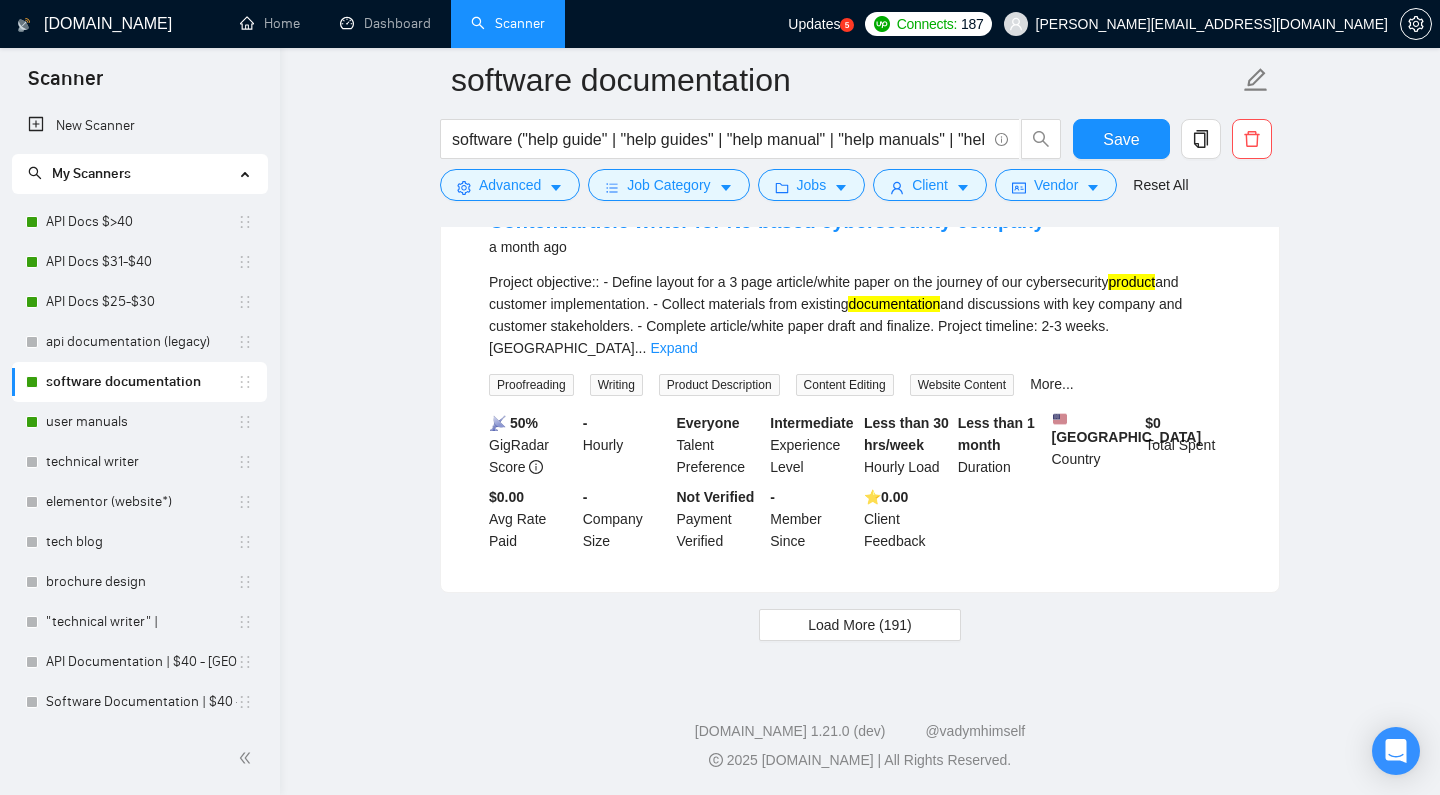 scroll, scrollTop: 4513, scrollLeft: 0, axis: vertical 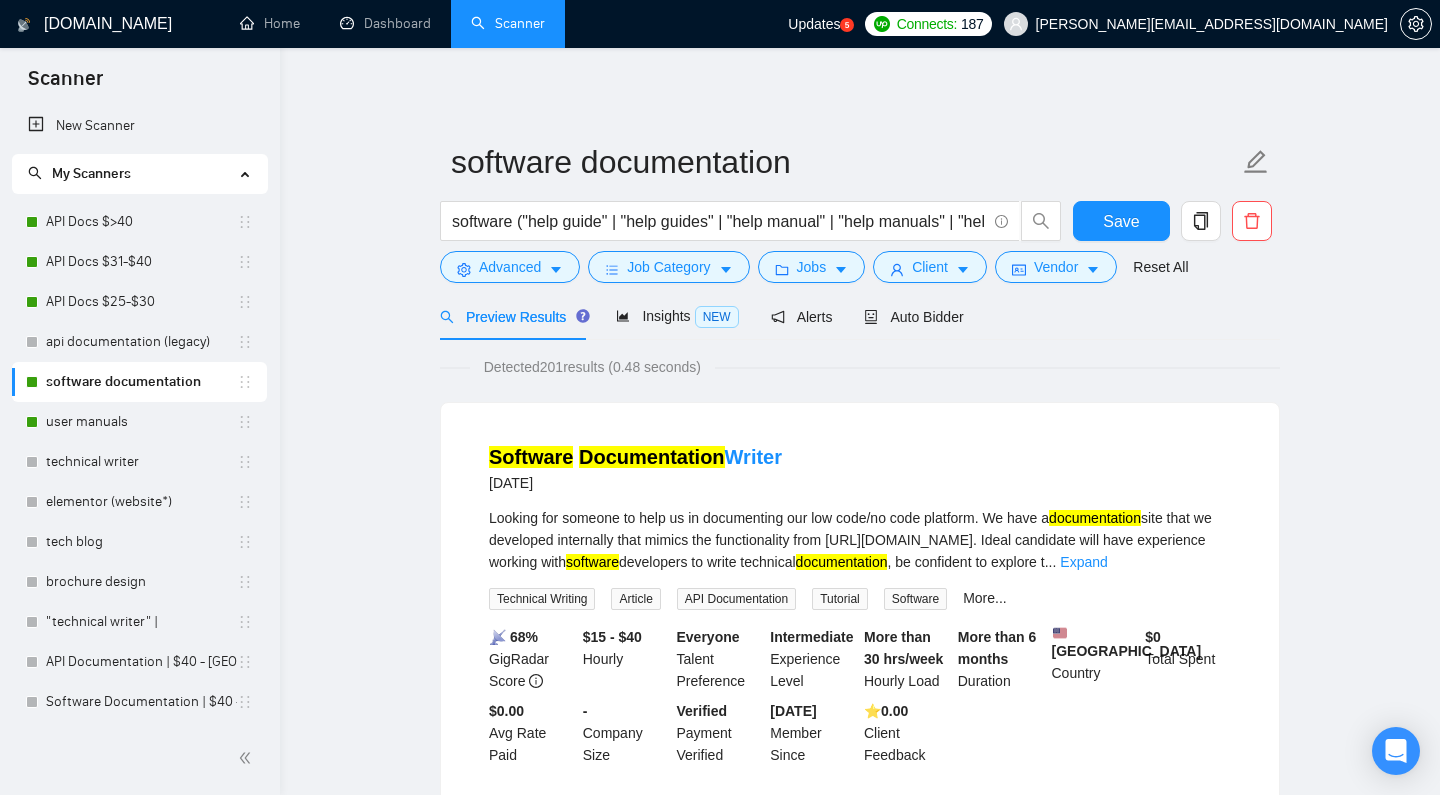 click on "Detected   201  results   (0.48 seconds)" at bounding box center [860, 367] 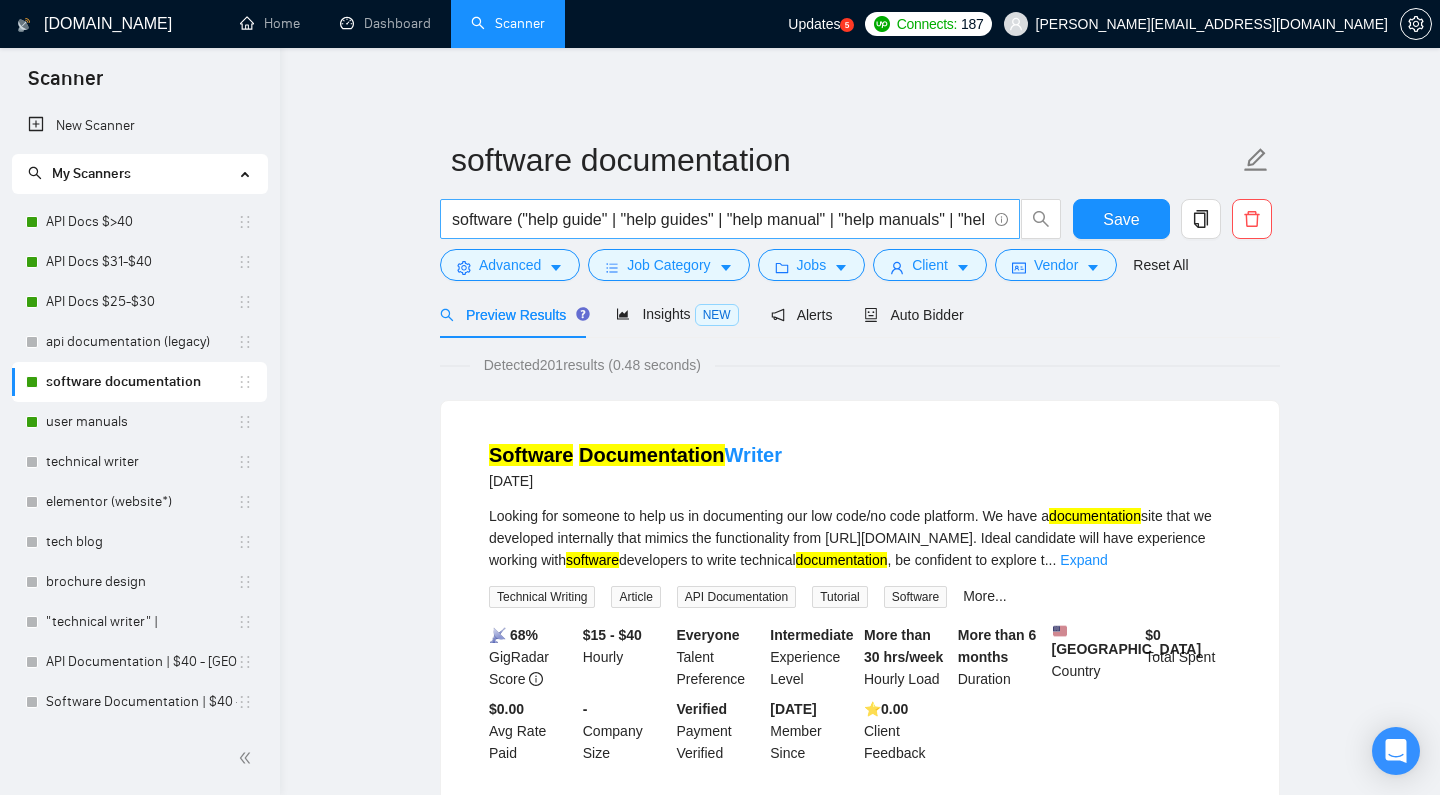 scroll, scrollTop: 2, scrollLeft: 0, axis: vertical 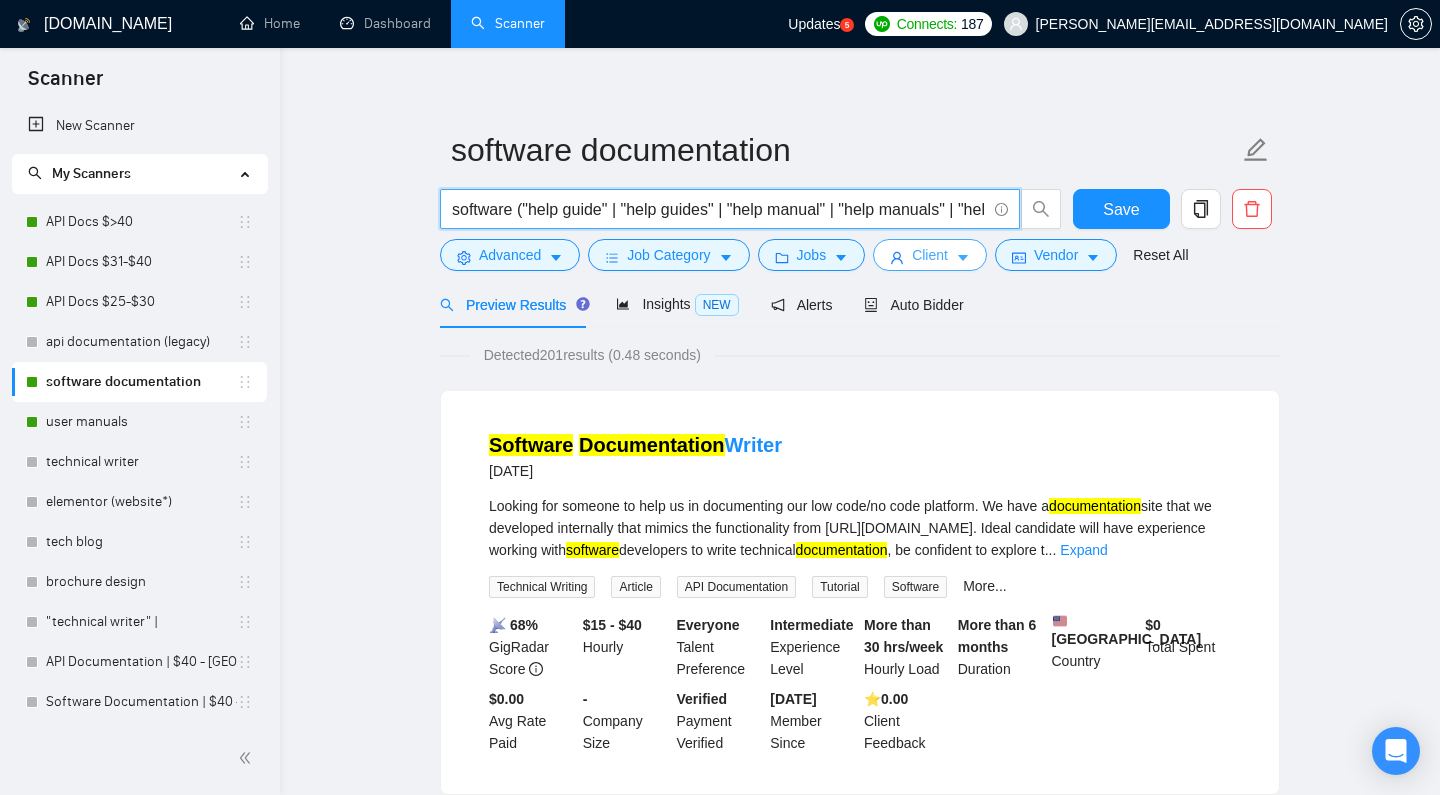 drag, startPoint x: 756, startPoint y: 229, endPoint x: 990, endPoint y: 242, distance: 234.36084 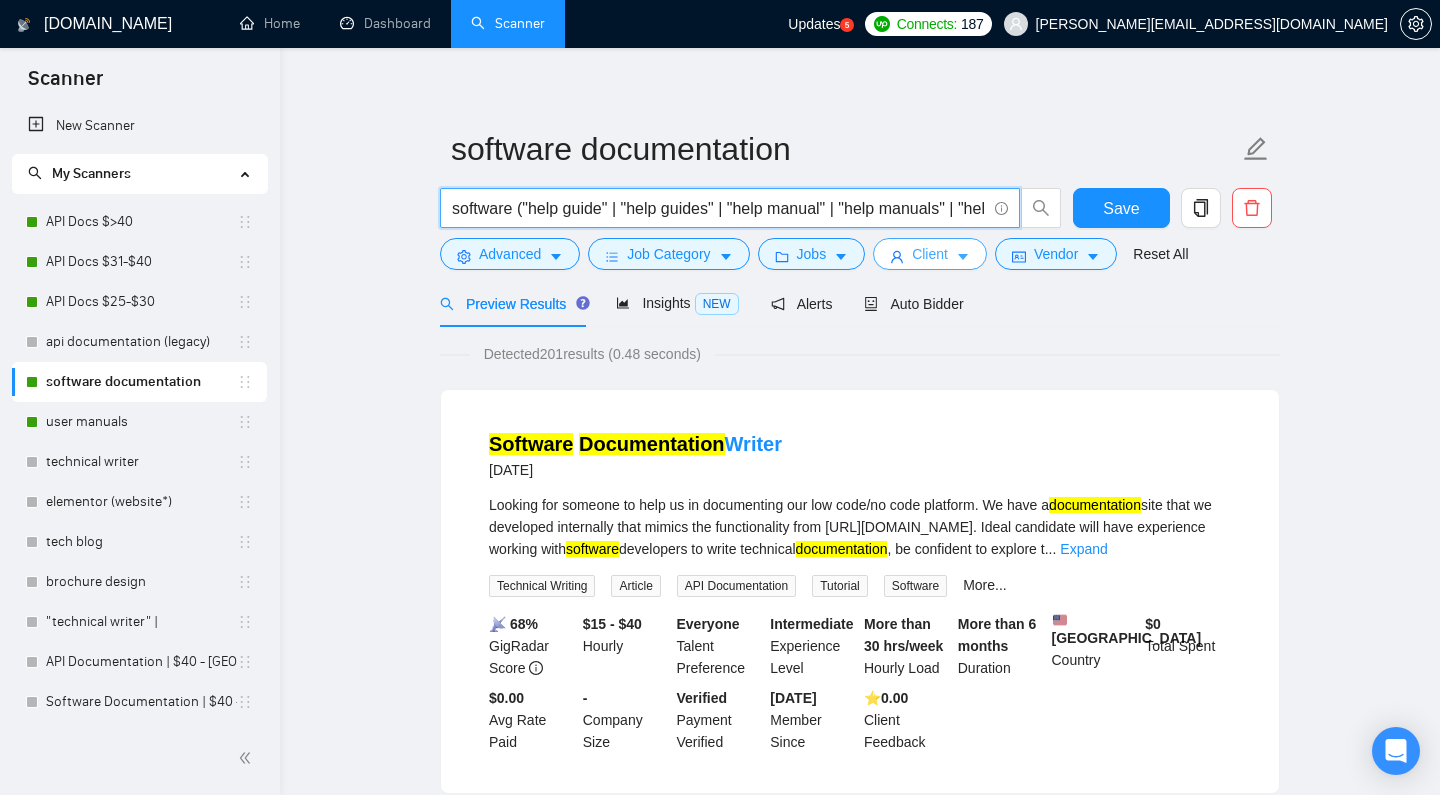 scroll, scrollTop: 22, scrollLeft: 0, axis: vertical 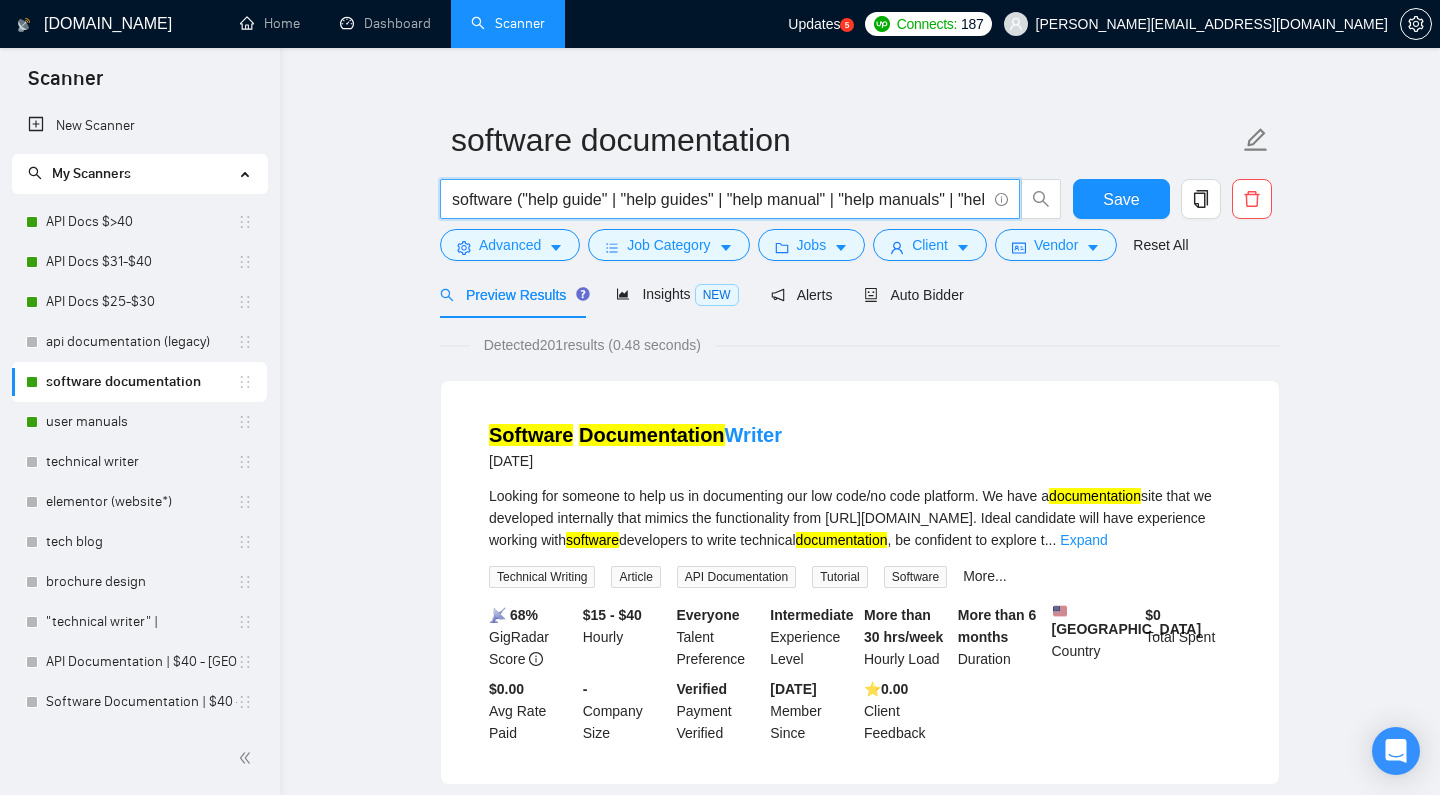 click on "software ("help guide" | "help guides" | "help manual" | "help manuals" | "help page" | "help pages" | (documentation) | "(User Guide*)" | "Knowledge Base" | (instruction*)) | SaaS ("help guide" | "help guides" | "help manual" | "help manuals" | "help page" | "help pages" | (documentation) | "Knowledge Base" | (instruction*)) | "(User Guide*)" | "Software as a service" ("help guide" | "help guides" | "help manual" | "help manuals" | "help page" | "help pages" | (documentation) | "Knowledge Base" | (instruction*)) | "(User Guide*)"| "Software-as-a-service" ("help guide" | "help guides" | "help manual" | "help manuals" | "help page" | "help pages"  | (documentation) | "Knowledge Base" | (instruction*) | "(User Guide*)") | product documentation" at bounding box center (719, 199) 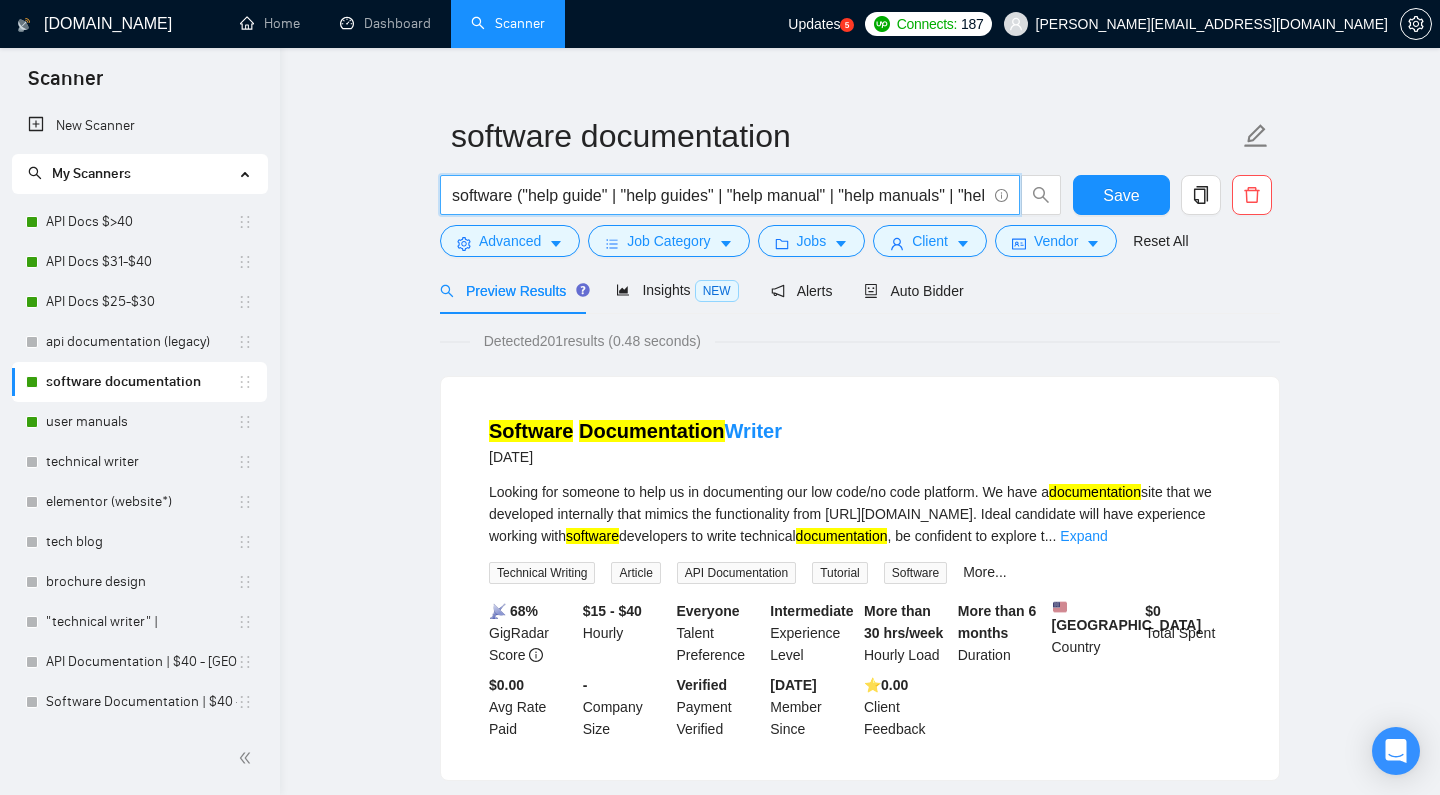 scroll, scrollTop: 28, scrollLeft: 0, axis: vertical 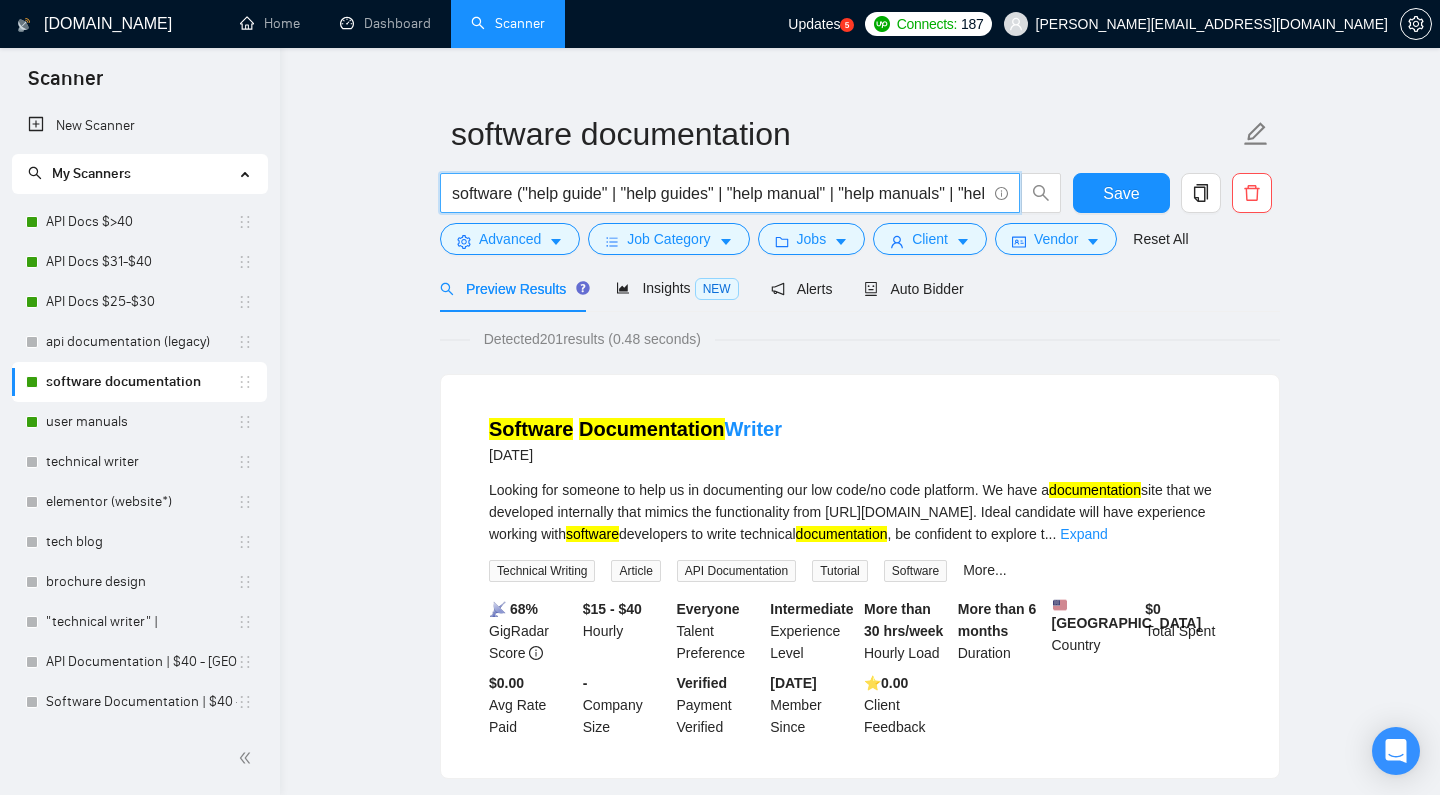 click on "software documentation software ("help guide" | "help guides" | "help manual" | "help manuals" | "help page" | "help pages" | (documentation) | "(User Guide*)" | "Knowledge Base" | (instruction*)) | SaaS ("help guide" | "help guides" | "help manual" | "help manuals" | "help page" | "help pages" | (documentation) | "Knowledge Base" | (instruction*)) | "(User Guide*)" | "Software as a service" ("help guide" | "help guides" | "help manual" | "help manuals" | "help page" | "help pages" | (documentation) | "Knowledge Base" | (instruction*)) | "(User Guide*)"| "Software-as-a-service" ("help guide" | "help guides" | "help manual" | "help manuals" | "help page" | "help pages"  | (documentation) | "Knowledge Base" | (instruction*) | "(User Guide*)") | product documentation Save Advanced   Job Category   Jobs   Client   Vendor   Reset All Preview Results Insights NEW Alerts Auto Bidder Detected   201  results   (0.48 seconds) Software   Documentation  Writer [DATE] documentation software documentation ... Expand" at bounding box center (860, 2557) 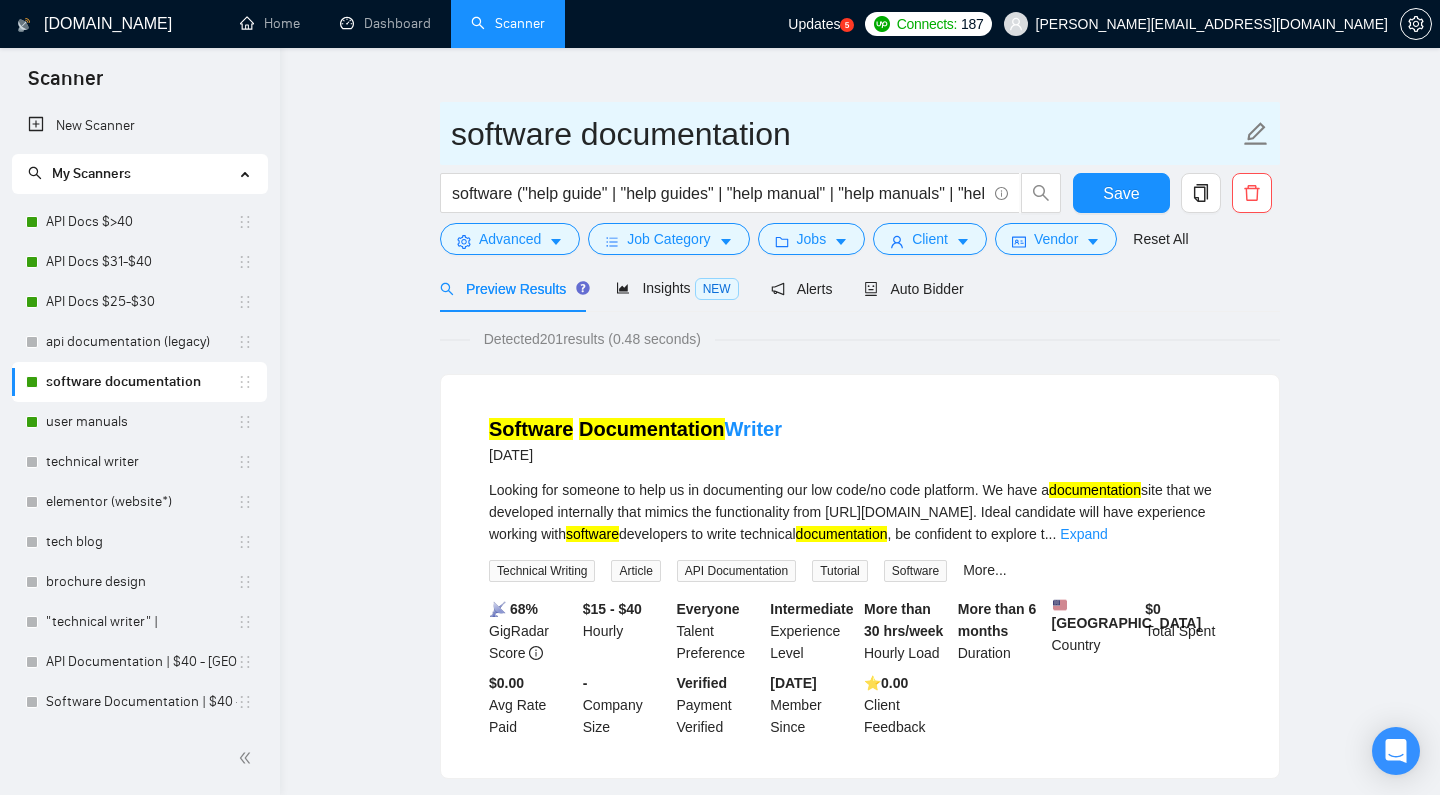 click on "software documentation" at bounding box center (845, 134) 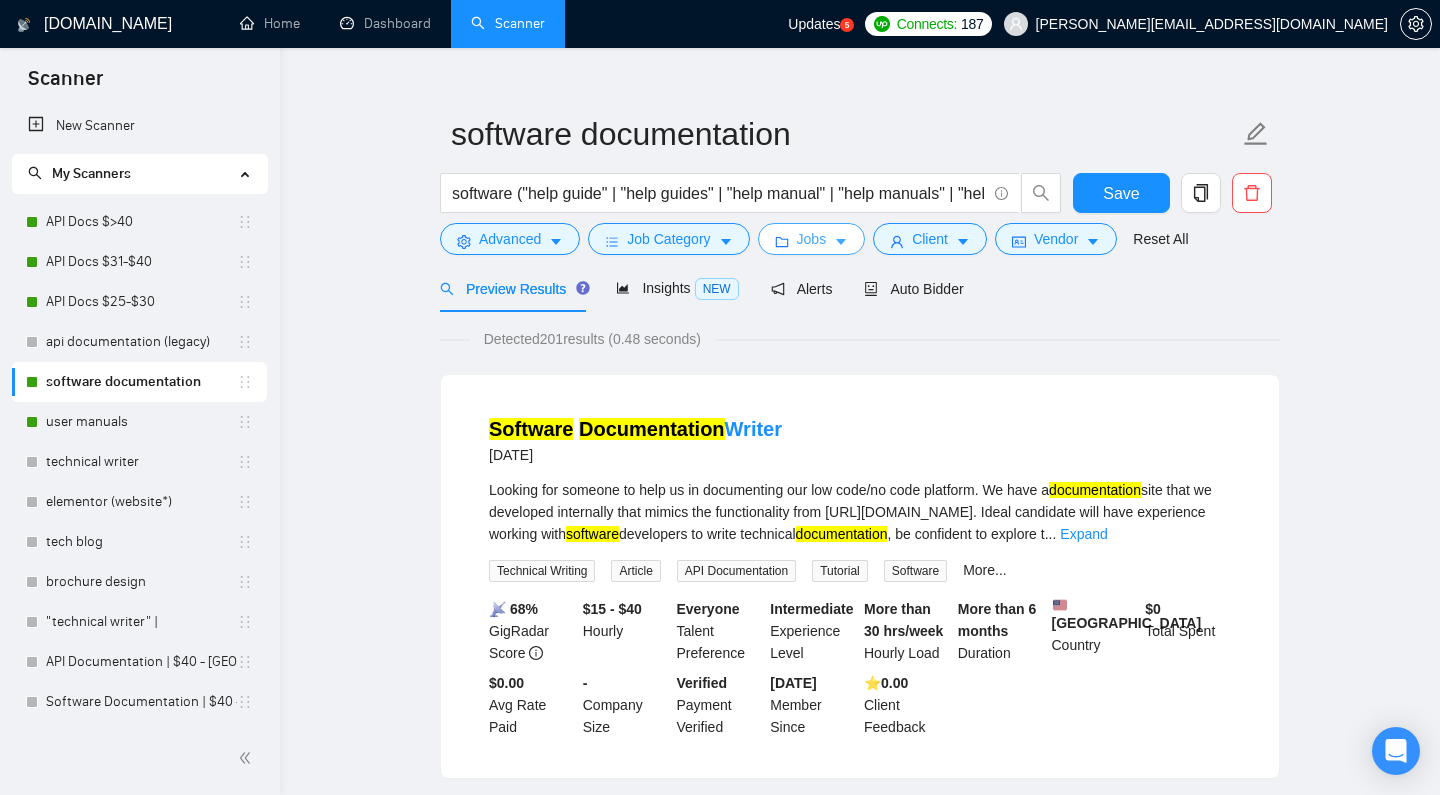 click on "Jobs" at bounding box center [812, 239] 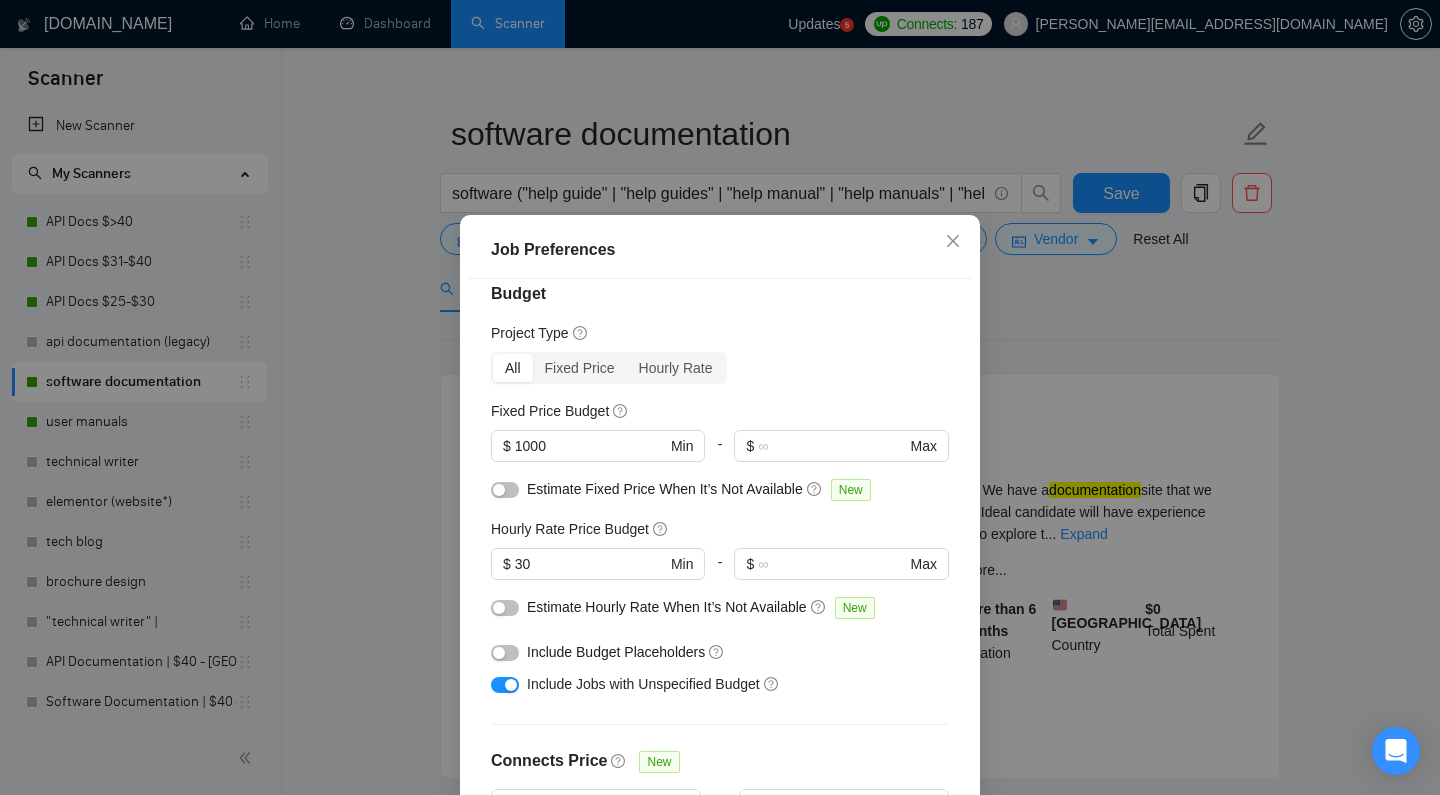 scroll, scrollTop: 26, scrollLeft: 0, axis: vertical 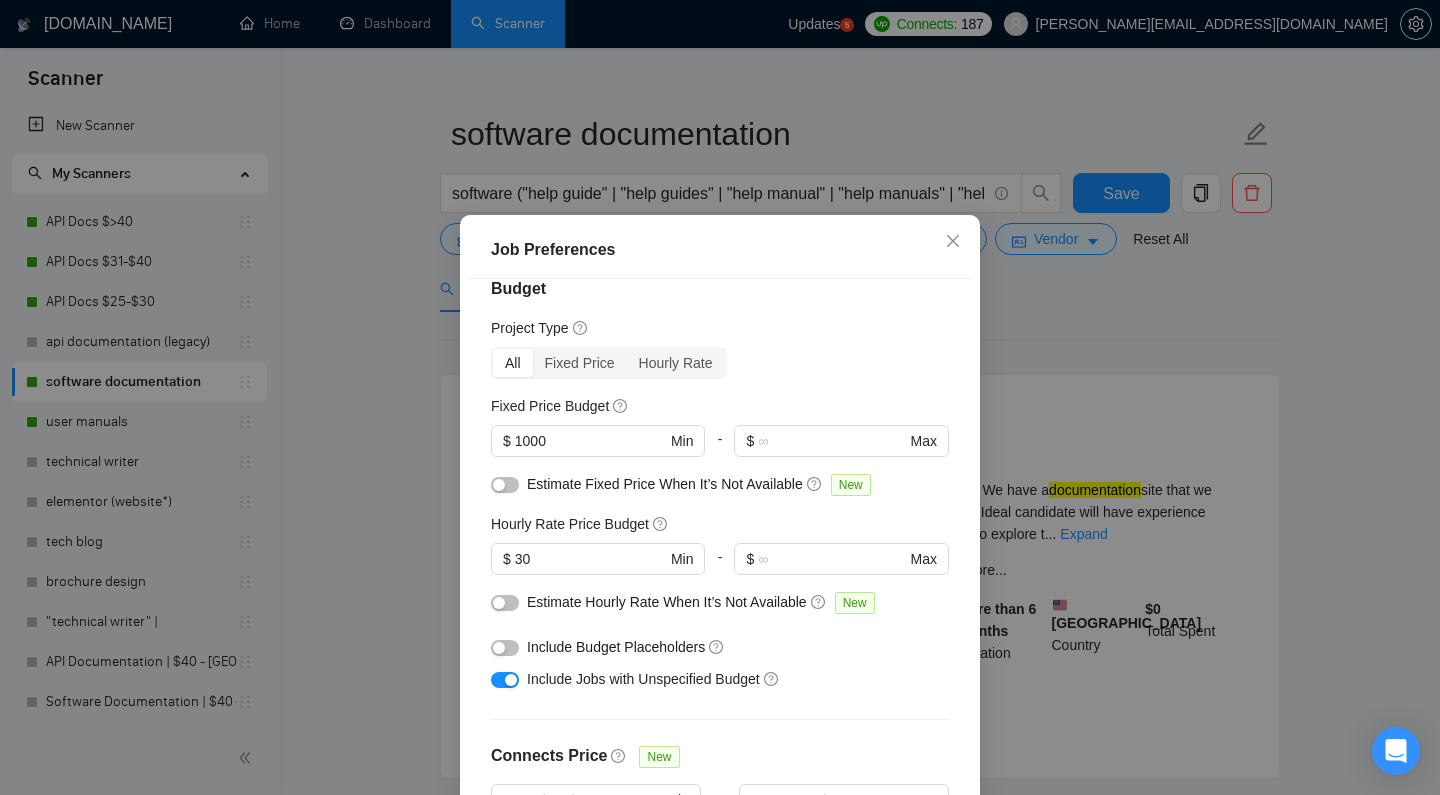 click at bounding box center [505, 603] 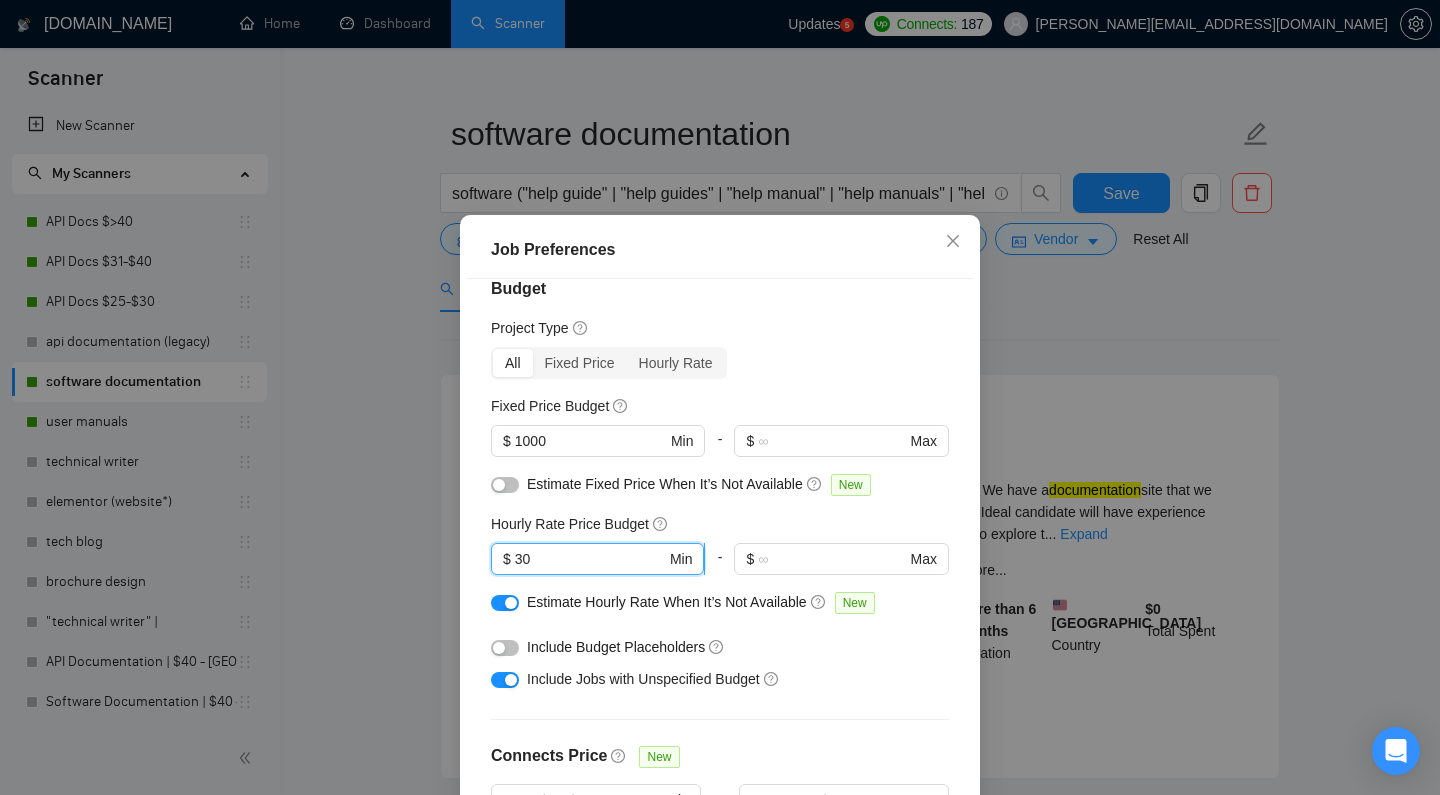 click on "30" at bounding box center [590, 559] 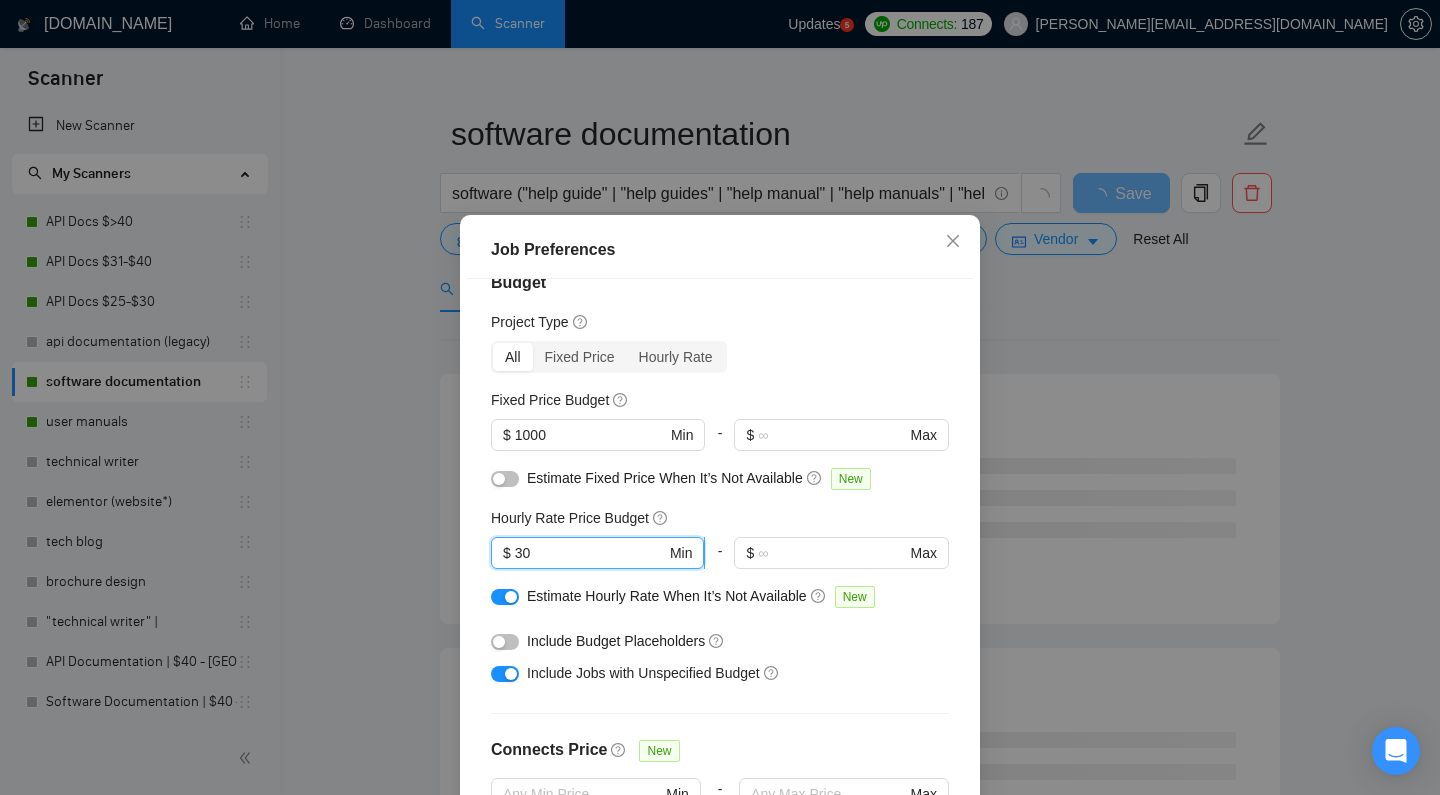 scroll, scrollTop: 35, scrollLeft: 0, axis: vertical 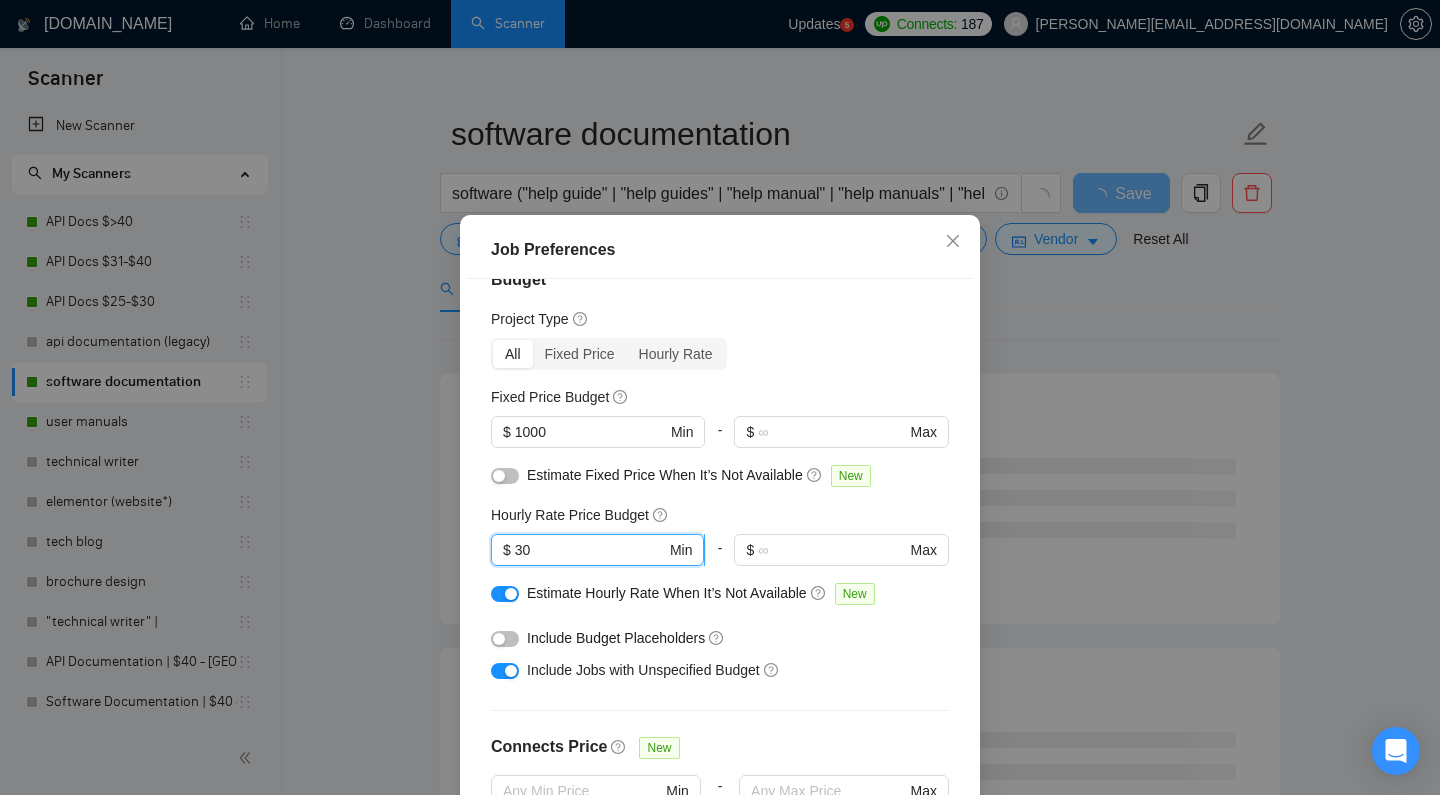 drag, startPoint x: 614, startPoint y: 553, endPoint x: 503, endPoint y: 555, distance: 111.01801 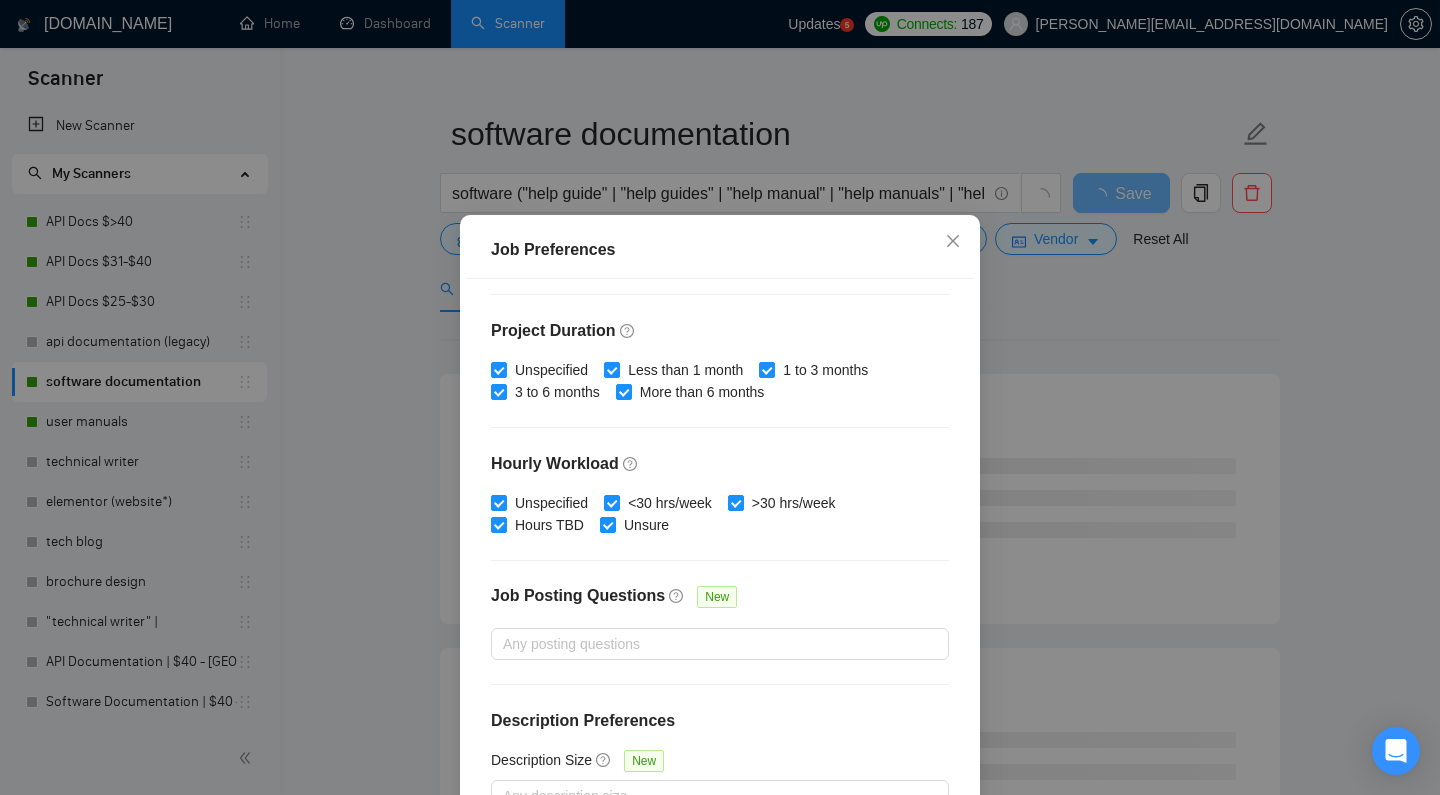 scroll, scrollTop: 571, scrollLeft: 0, axis: vertical 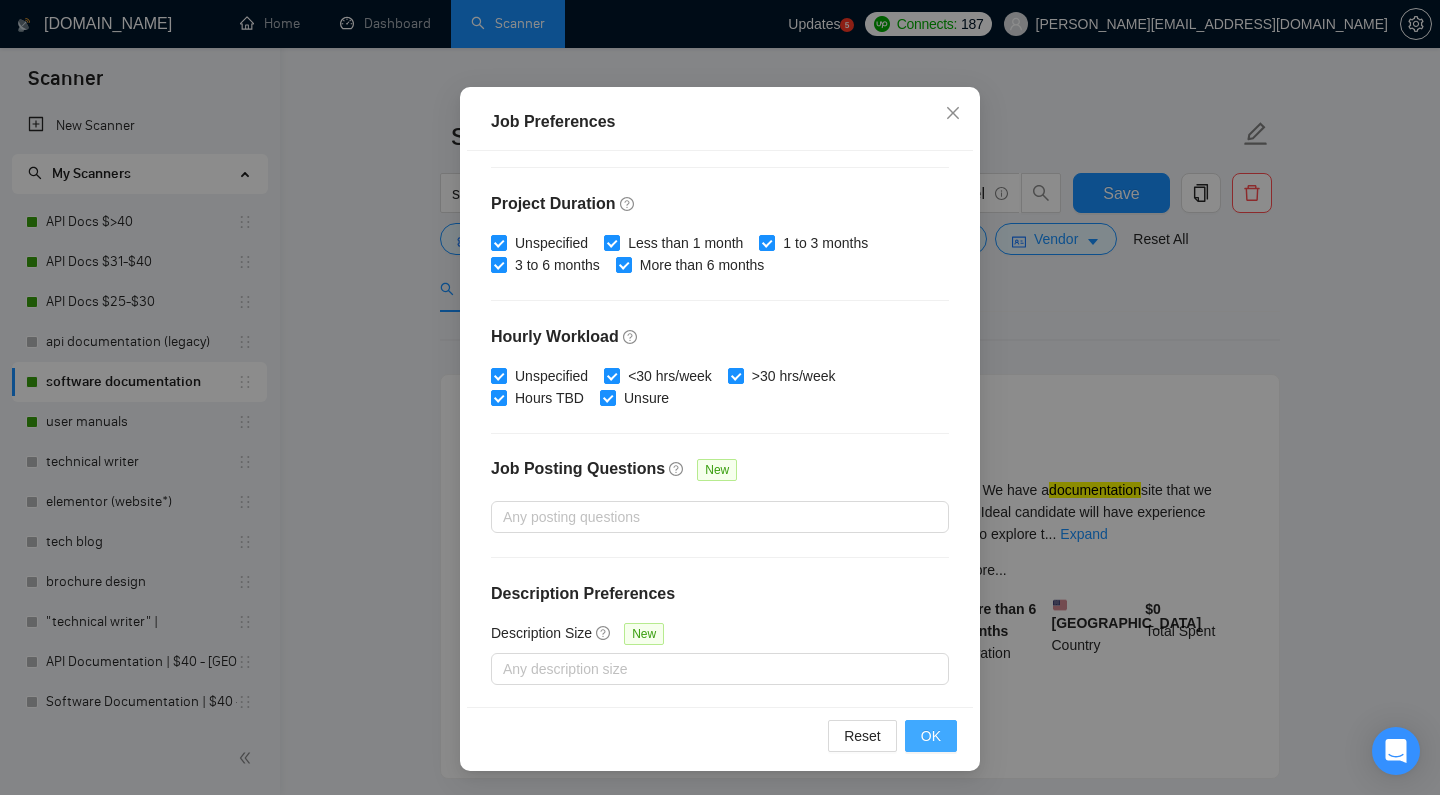 click on "OK" at bounding box center [931, 736] 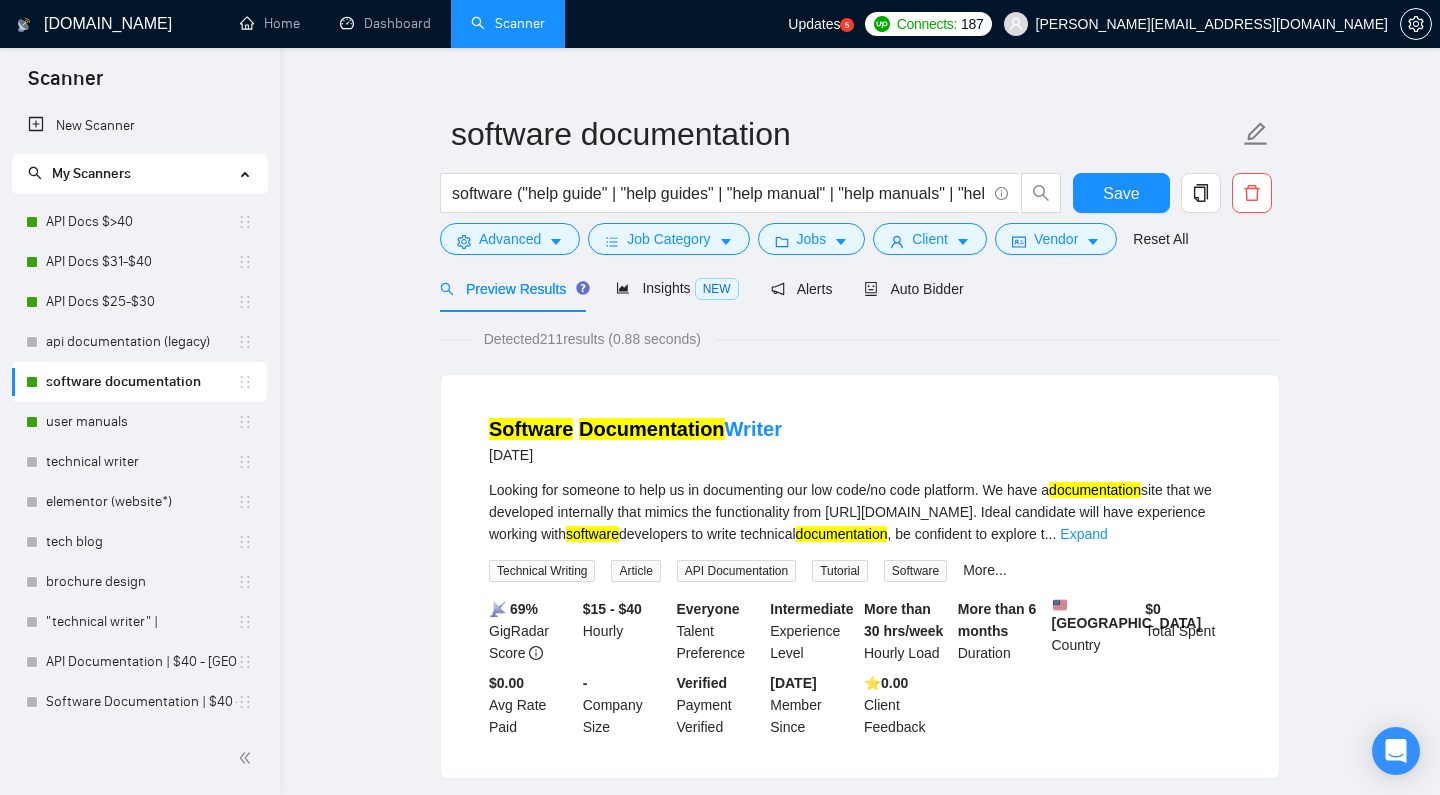 scroll, scrollTop: 0, scrollLeft: 0, axis: both 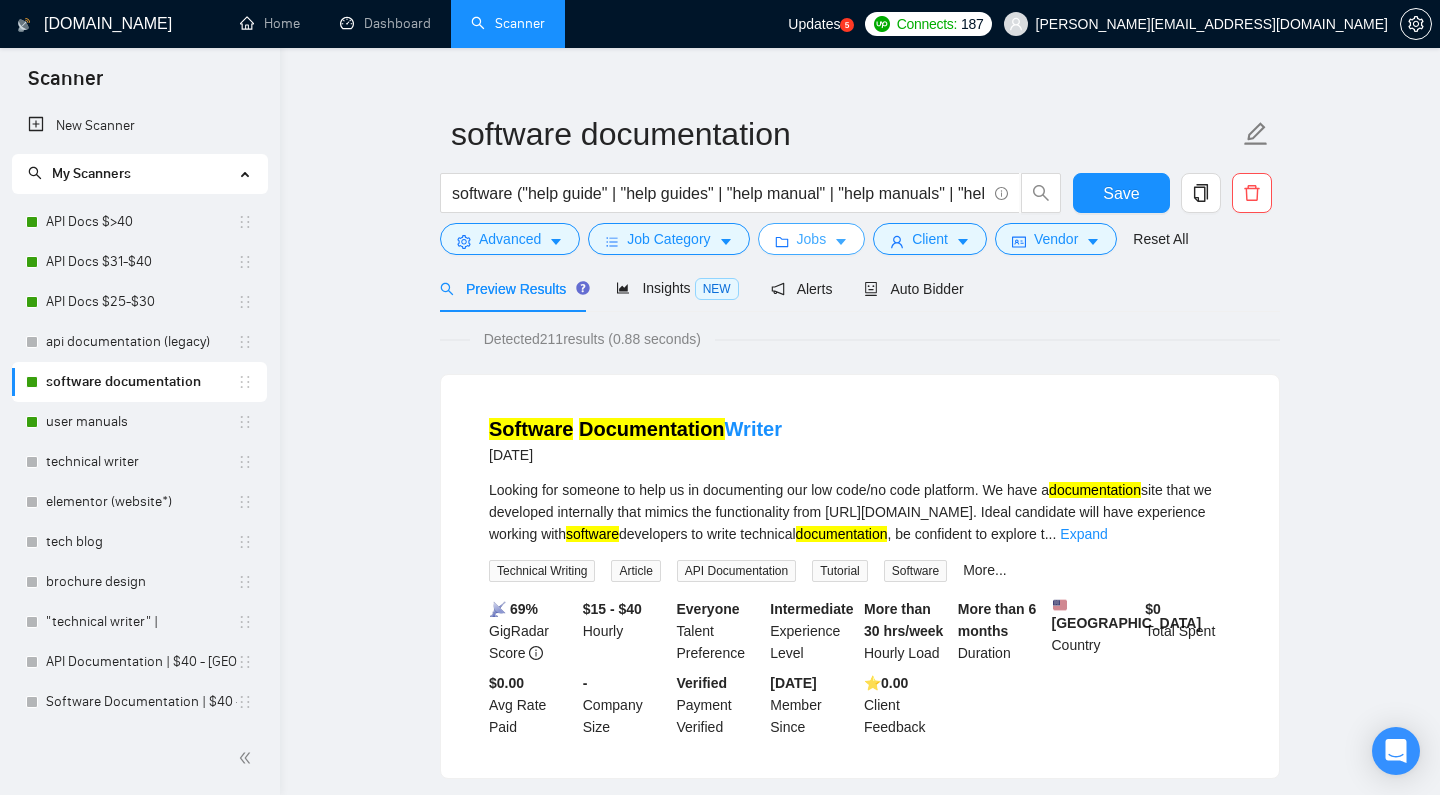 click on "Jobs" at bounding box center [812, 239] 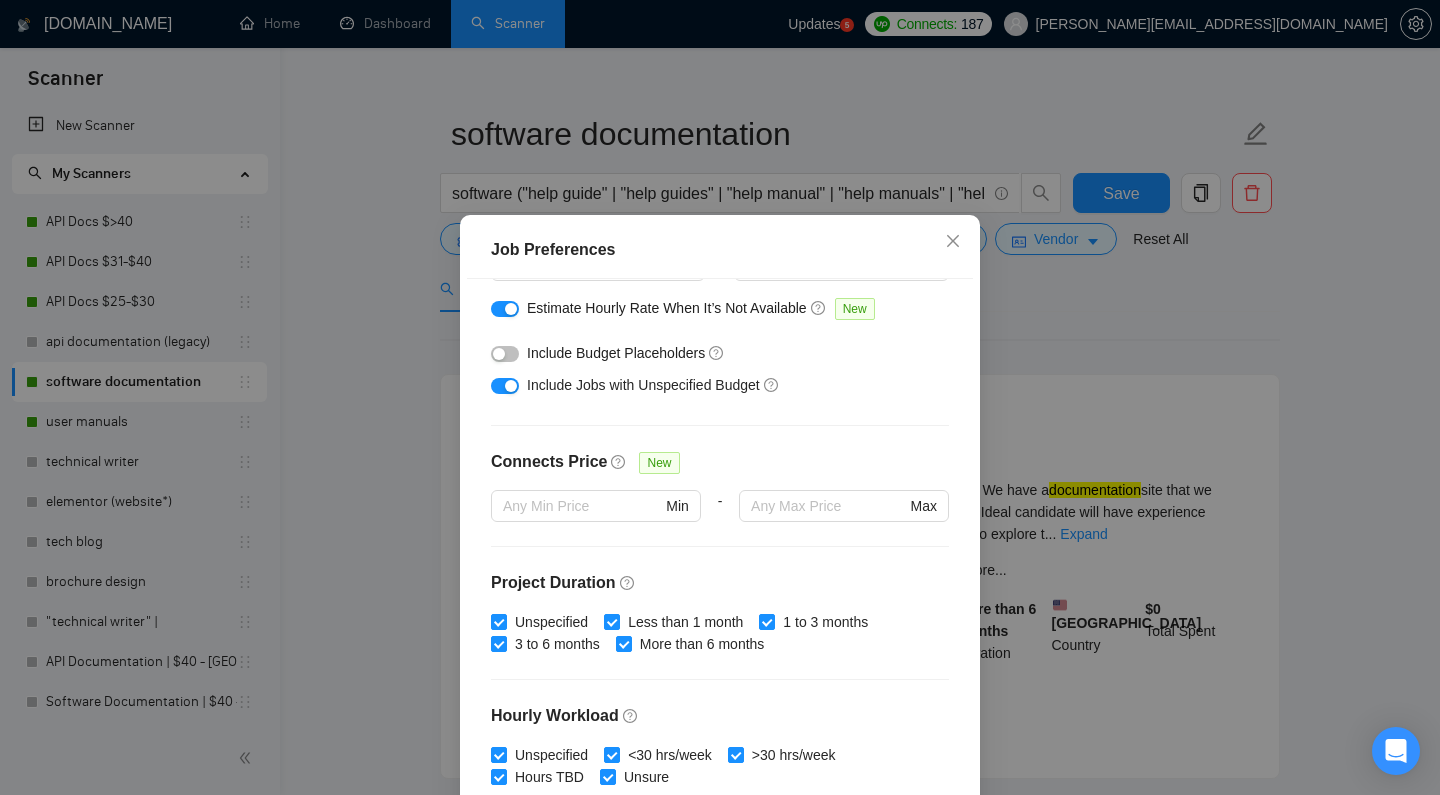 scroll, scrollTop: 89, scrollLeft: 0, axis: vertical 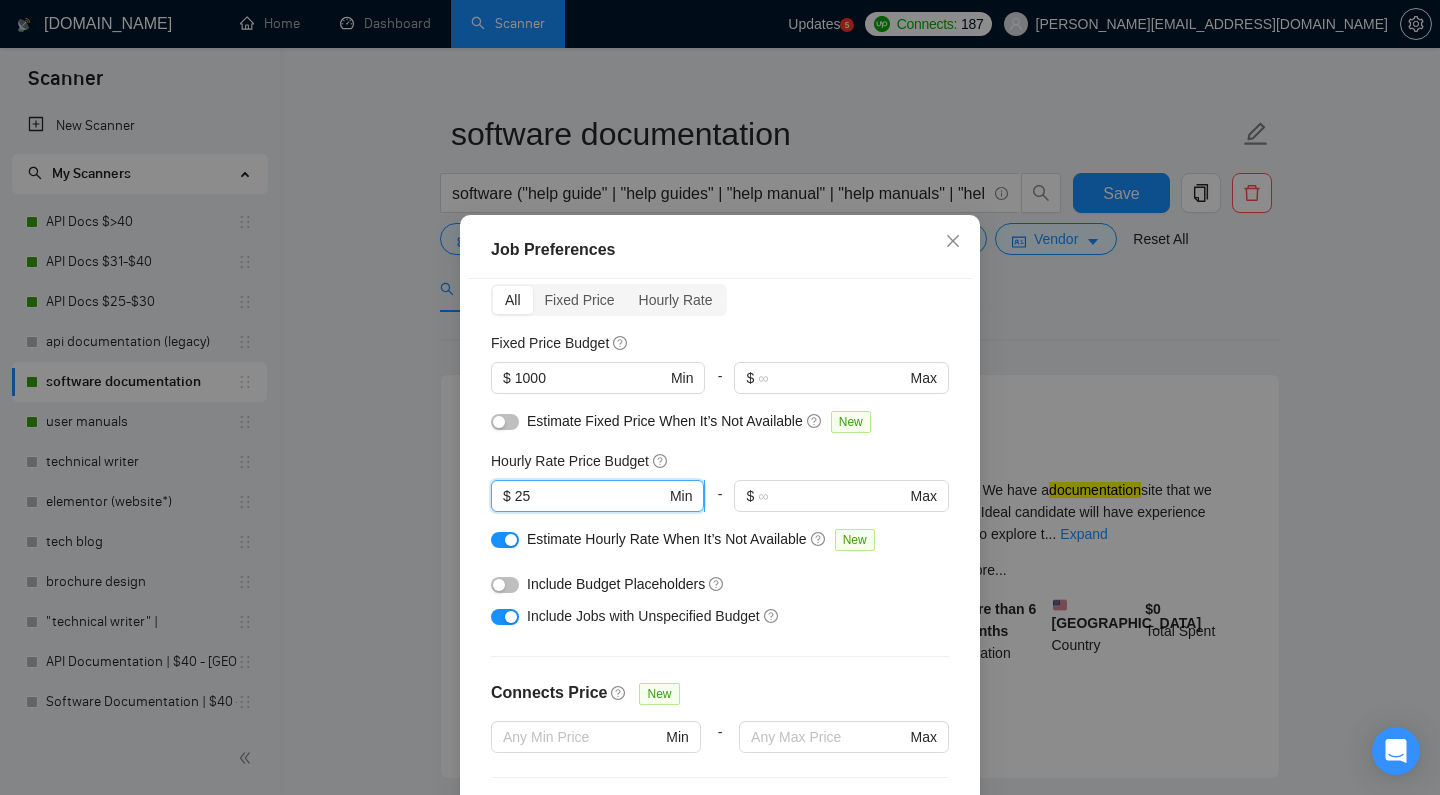 drag, startPoint x: 551, startPoint y: 493, endPoint x: 504, endPoint y: 492, distance: 47.010635 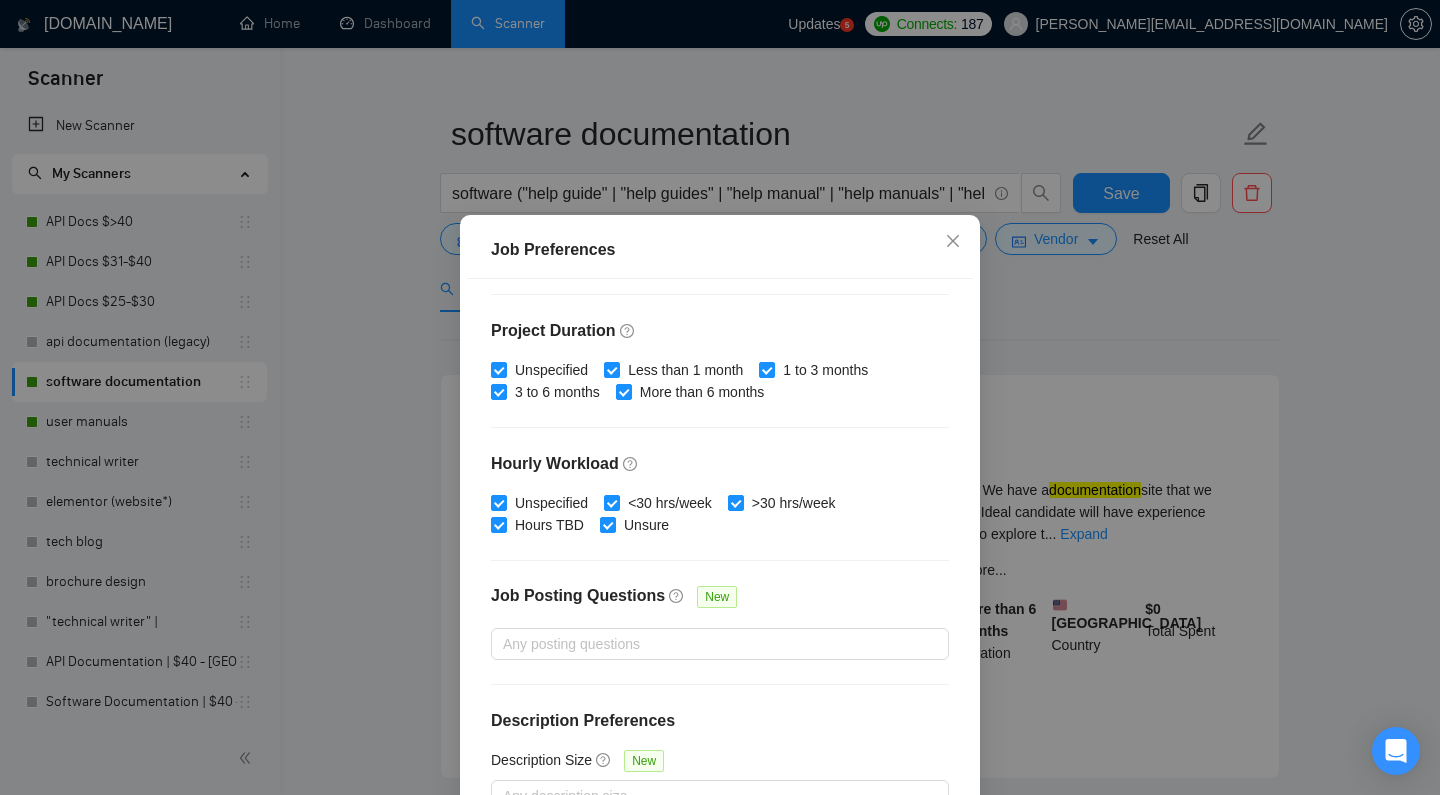 scroll, scrollTop: 571, scrollLeft: 0, axis: vertical 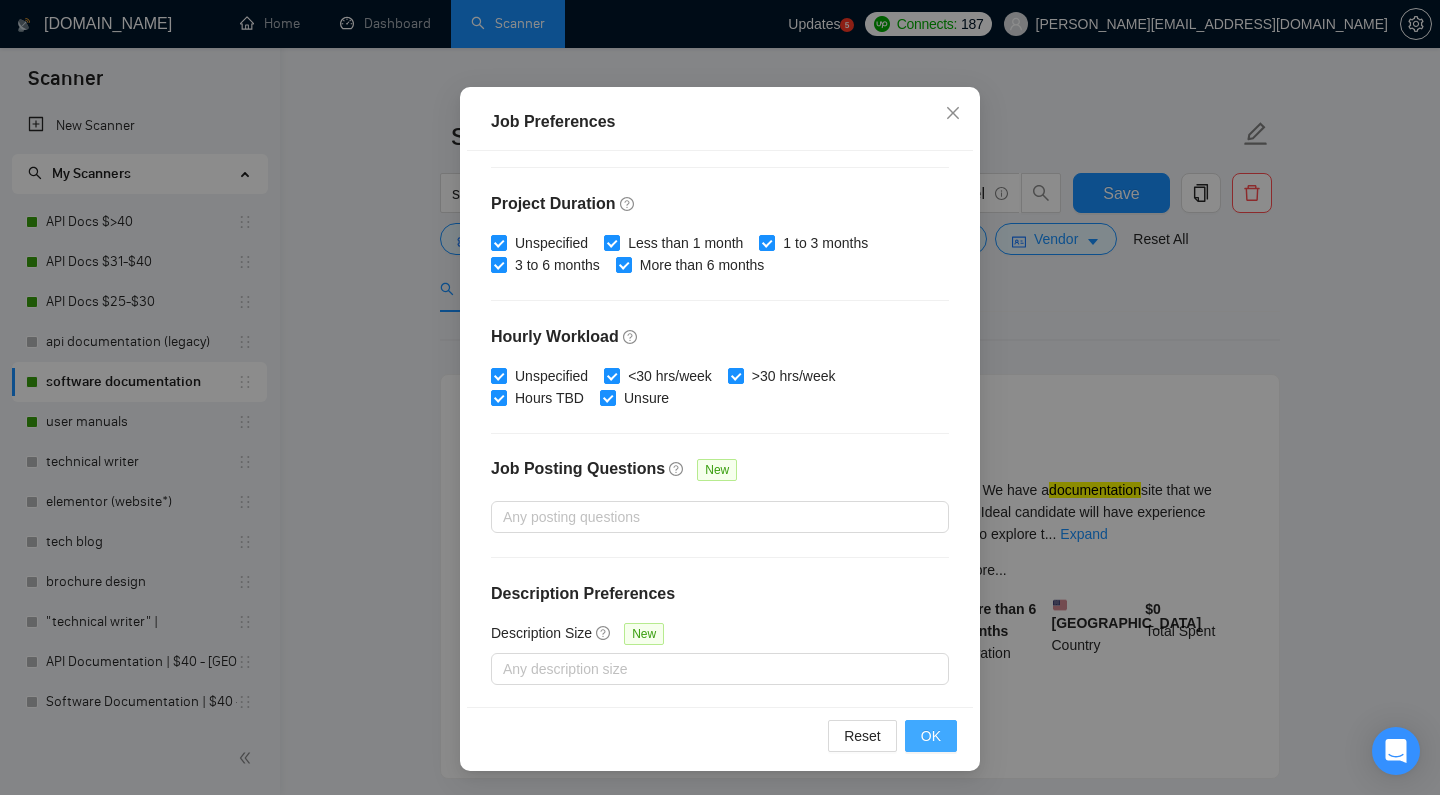 type on "30" 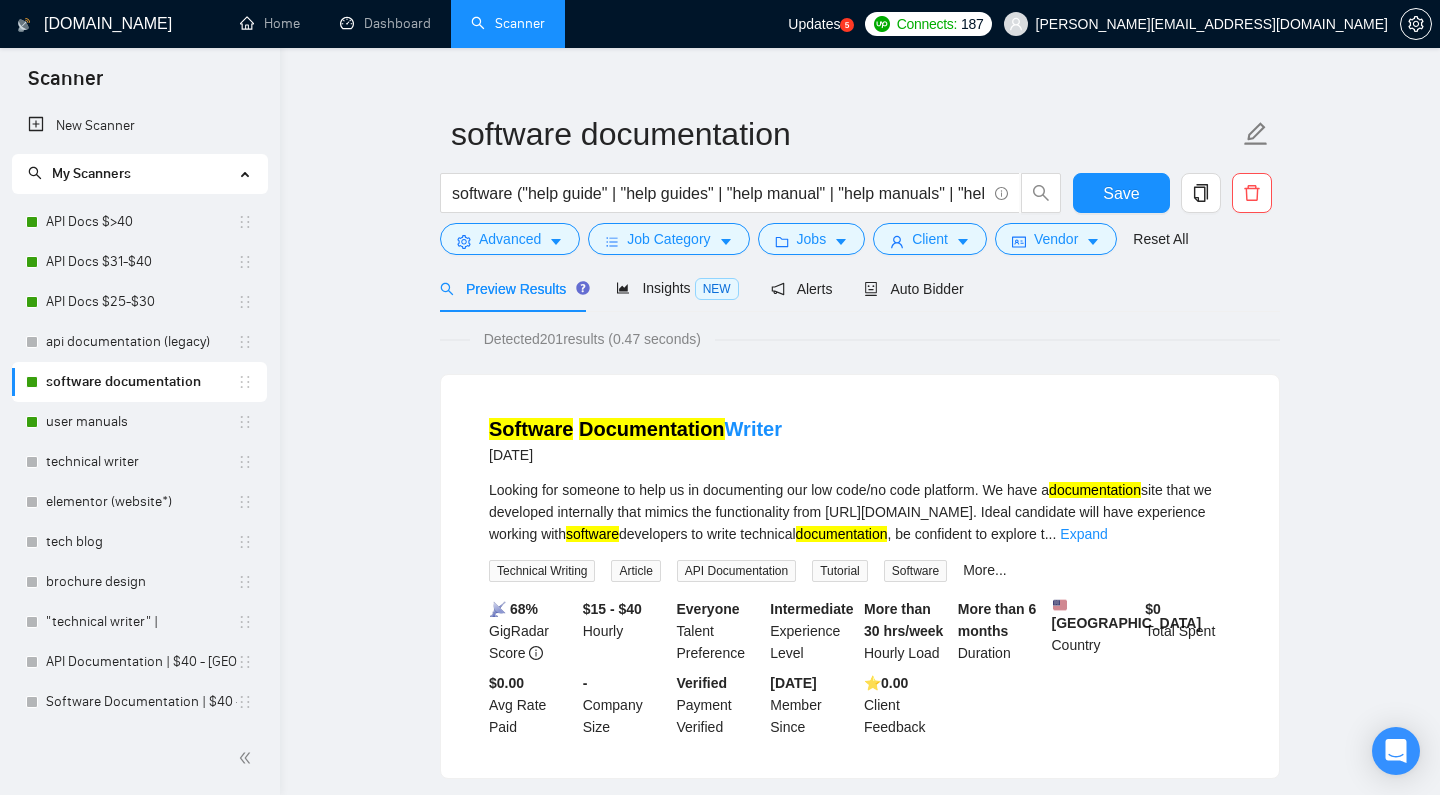 scroll, scrollTop: 0, scrollLeft: 0, axis: both 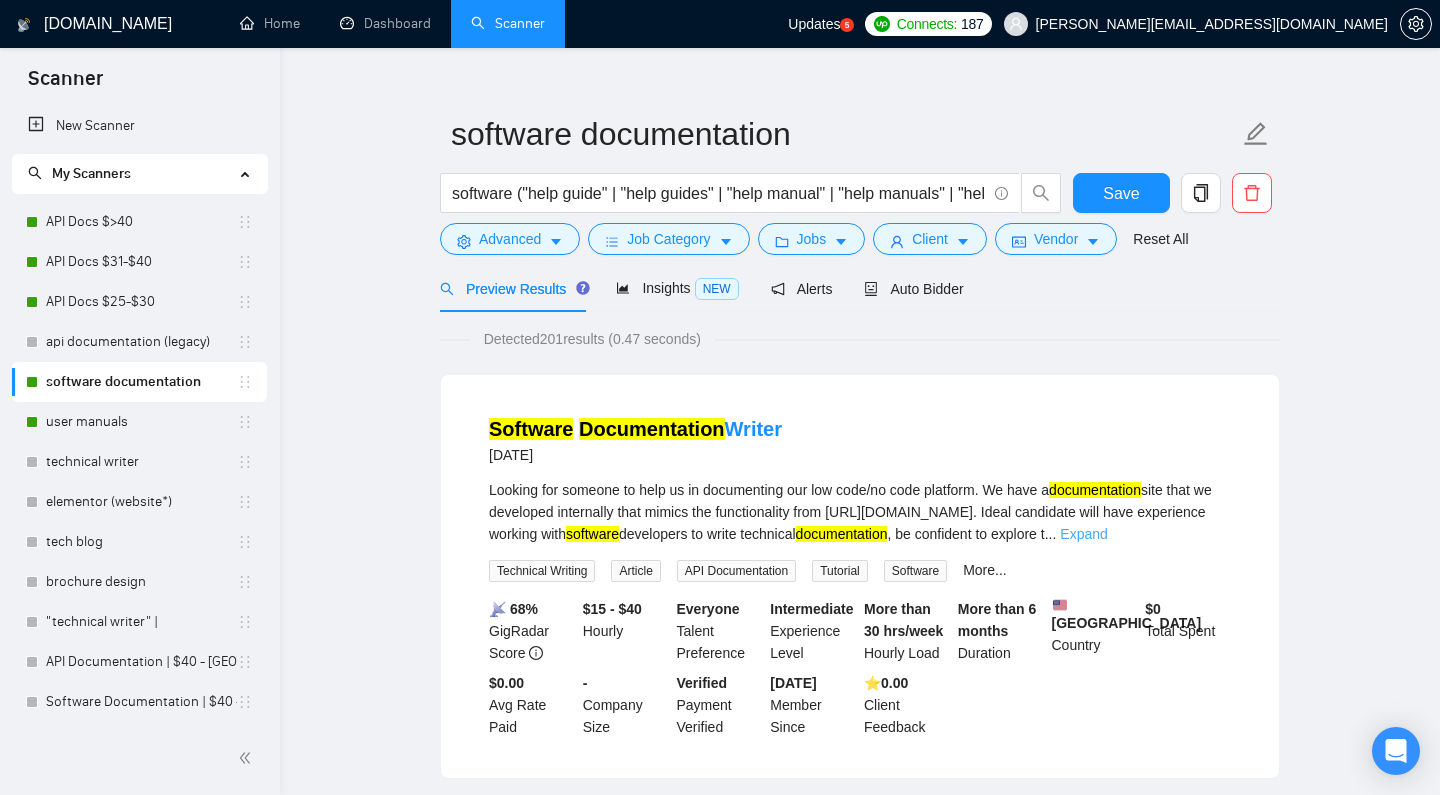 click on "Expand" at bounding box center [1083, 534] 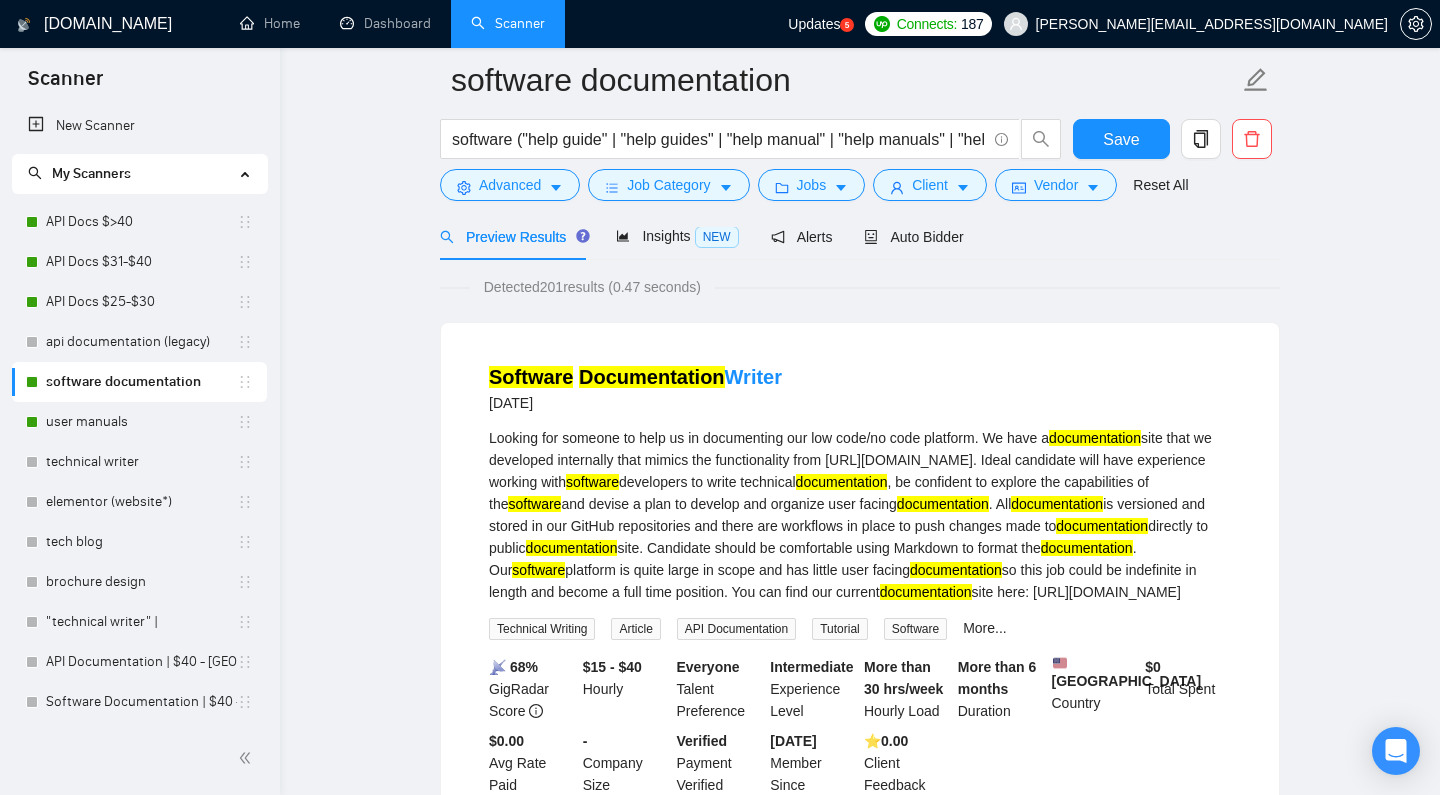 scroll, scrollTop: 133, scrollLeft: 0, axis: vertical 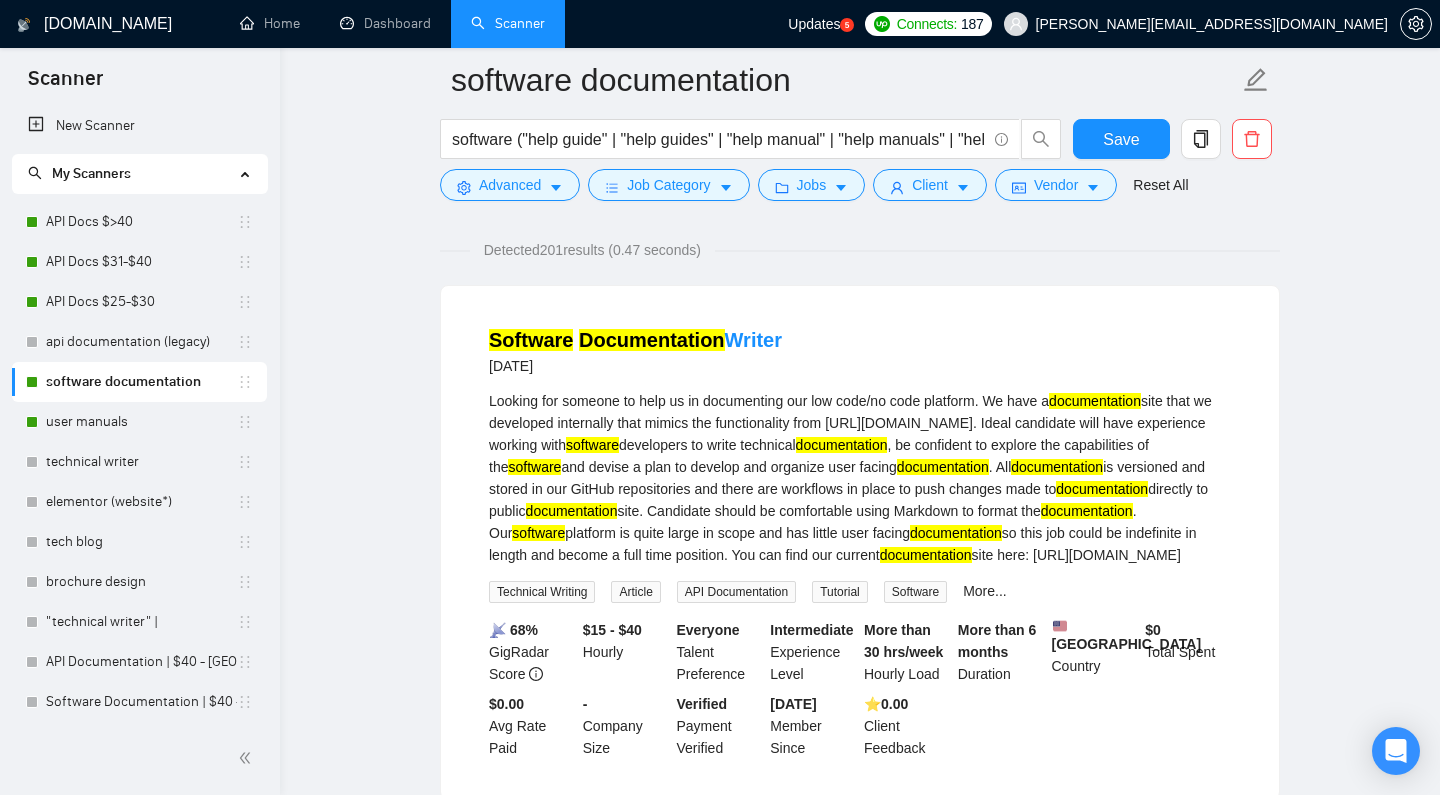 drag, startPoint x: 790, startPoint y: 579, endPoint x: 655, endPoint y: 582, distance: 135.03333 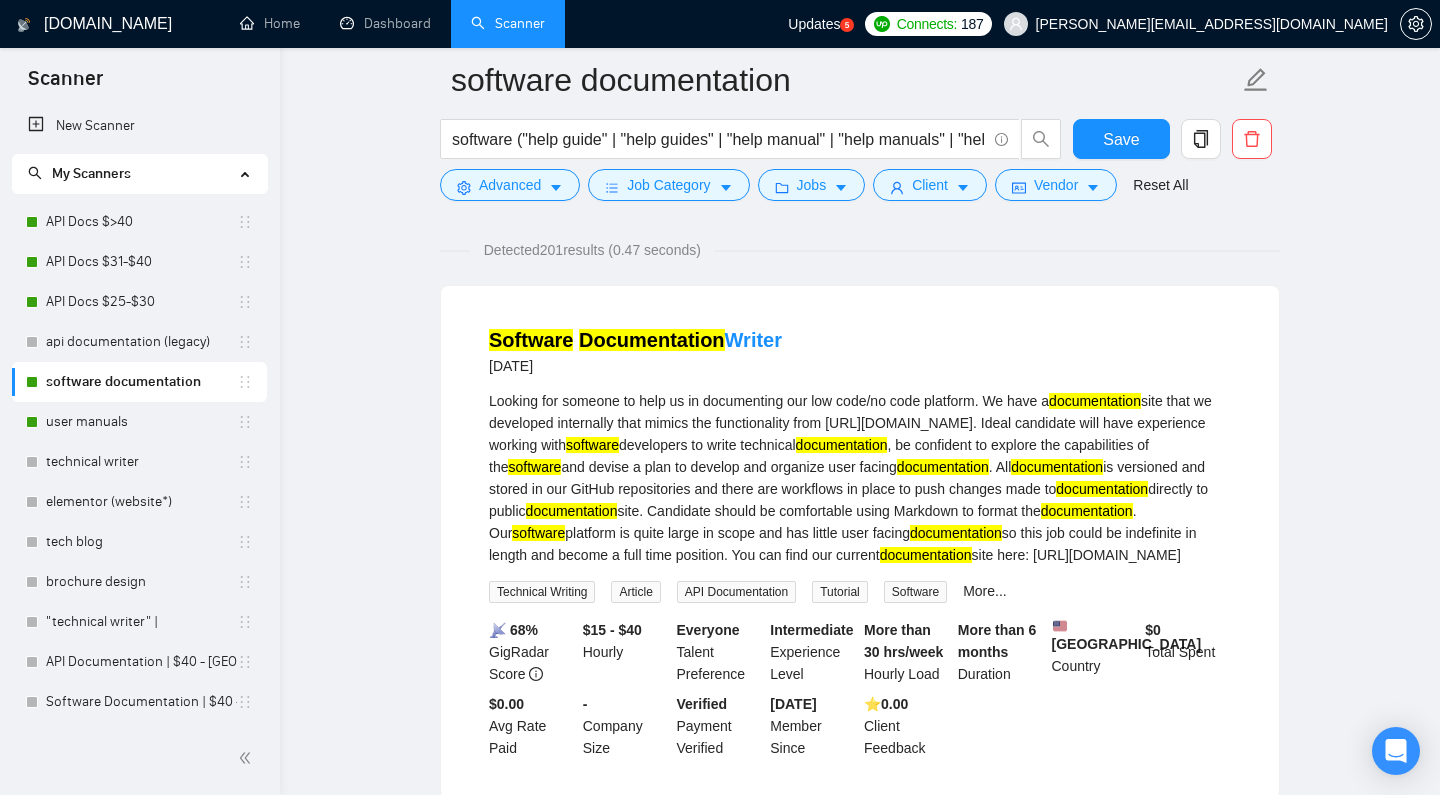 drag, startPoint x: 675, startPoint y: 346, endPoint x: 673, endPoint y: 356, distance: 10.198039 